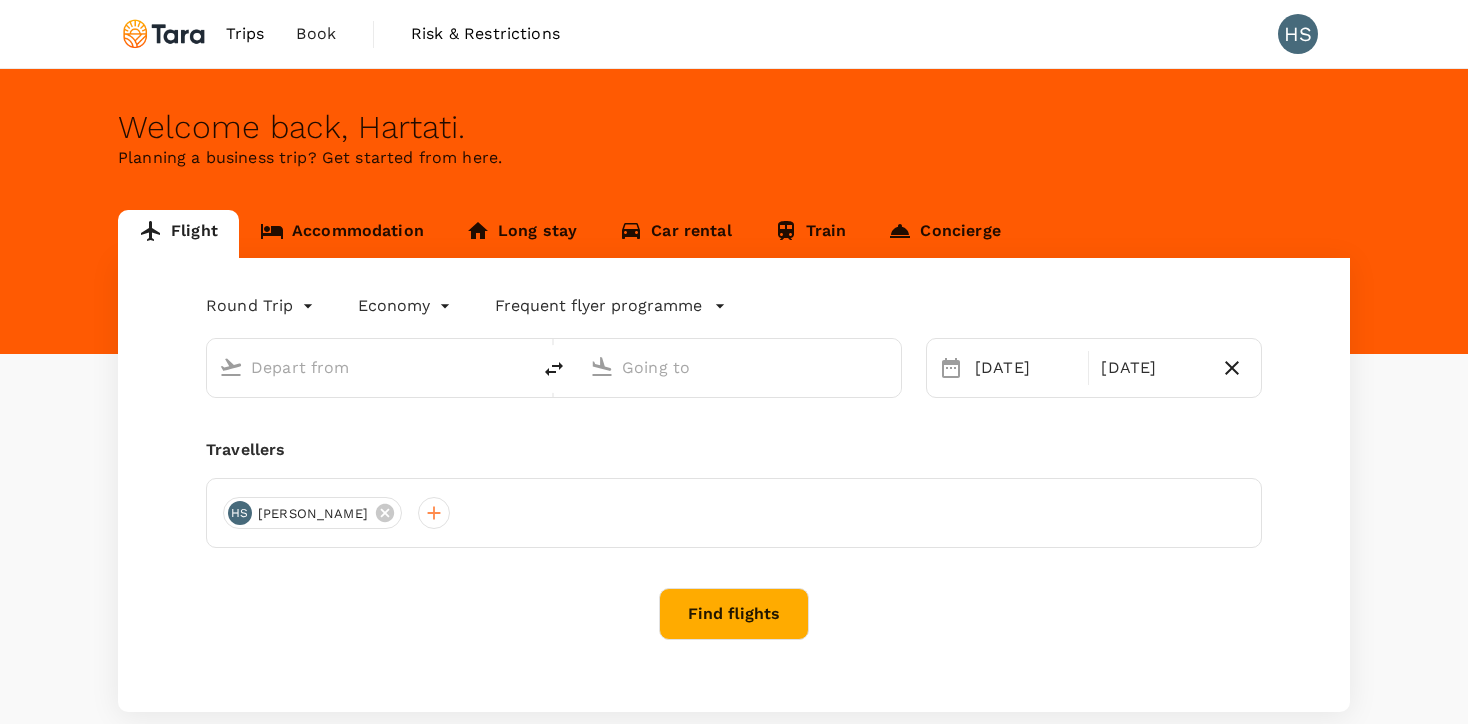 scroll, scrollTop: 0, scrollLeft: 0, axis: both 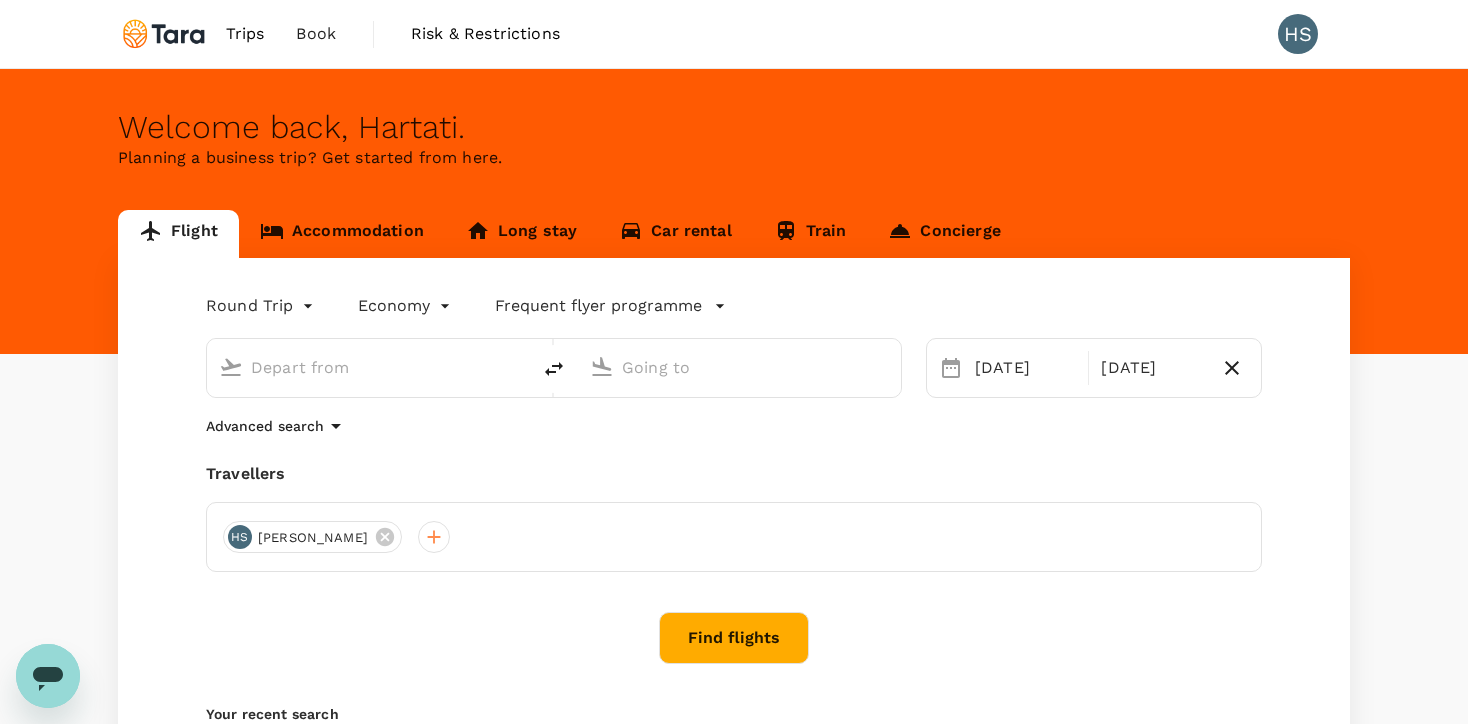 type on "Soekarno-Hatta Intl (CGK)" 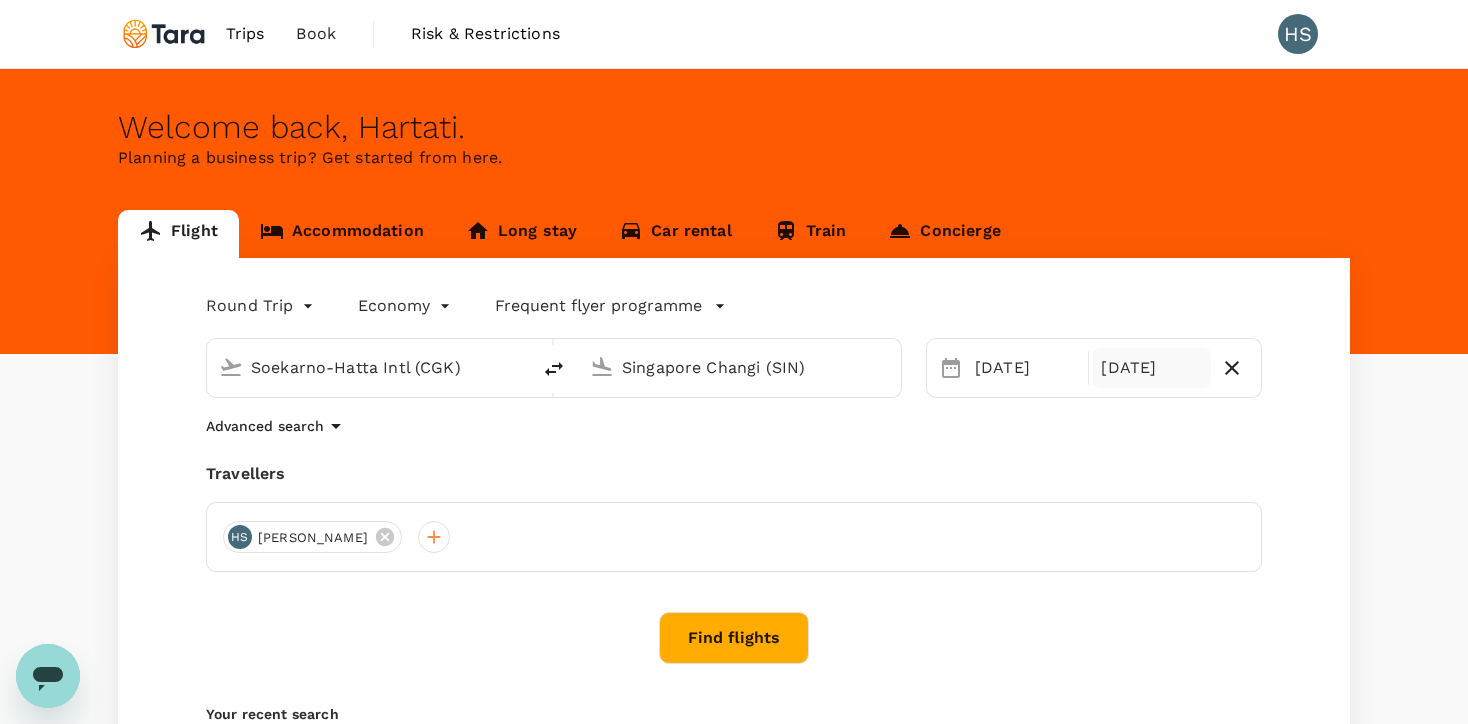 click on "[DATE]" at bounding box center (1151, 368) 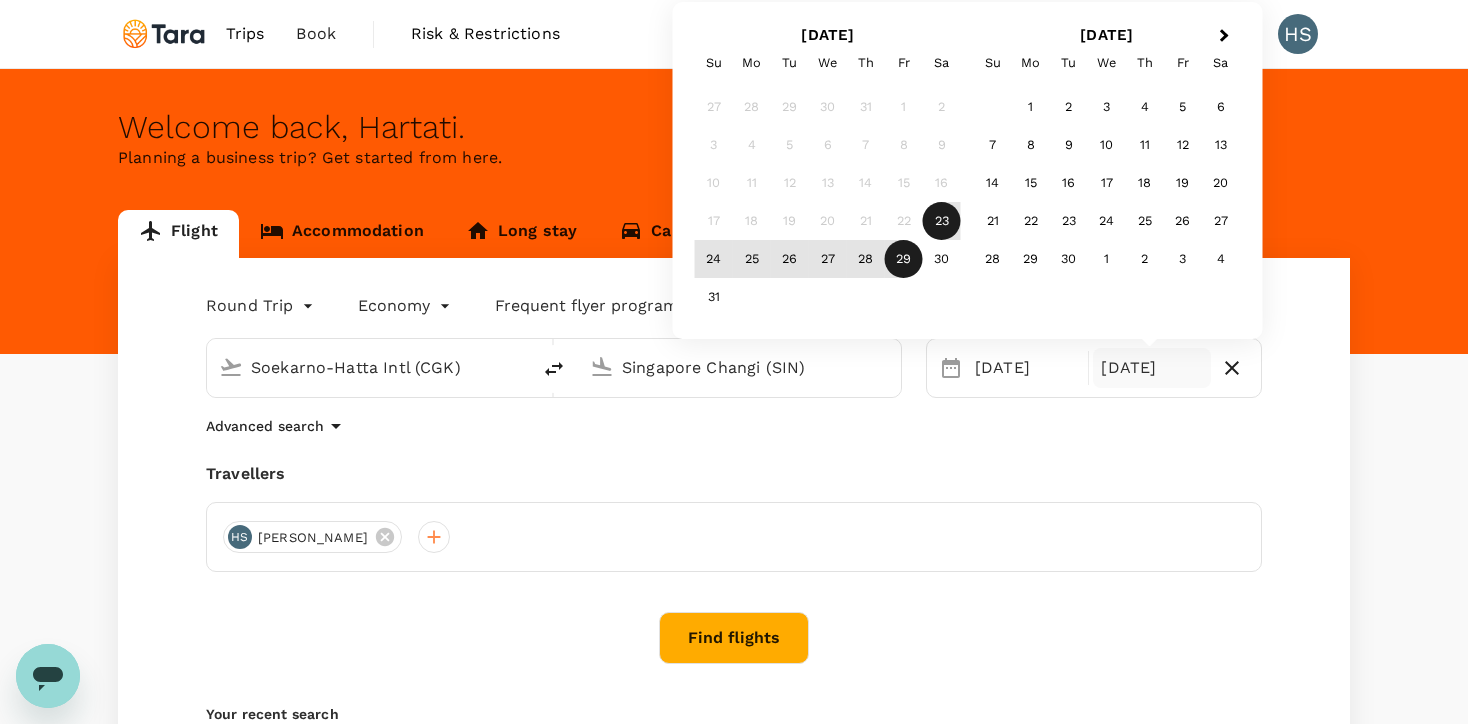click on "Travellers" at bounding box center [734, 474] 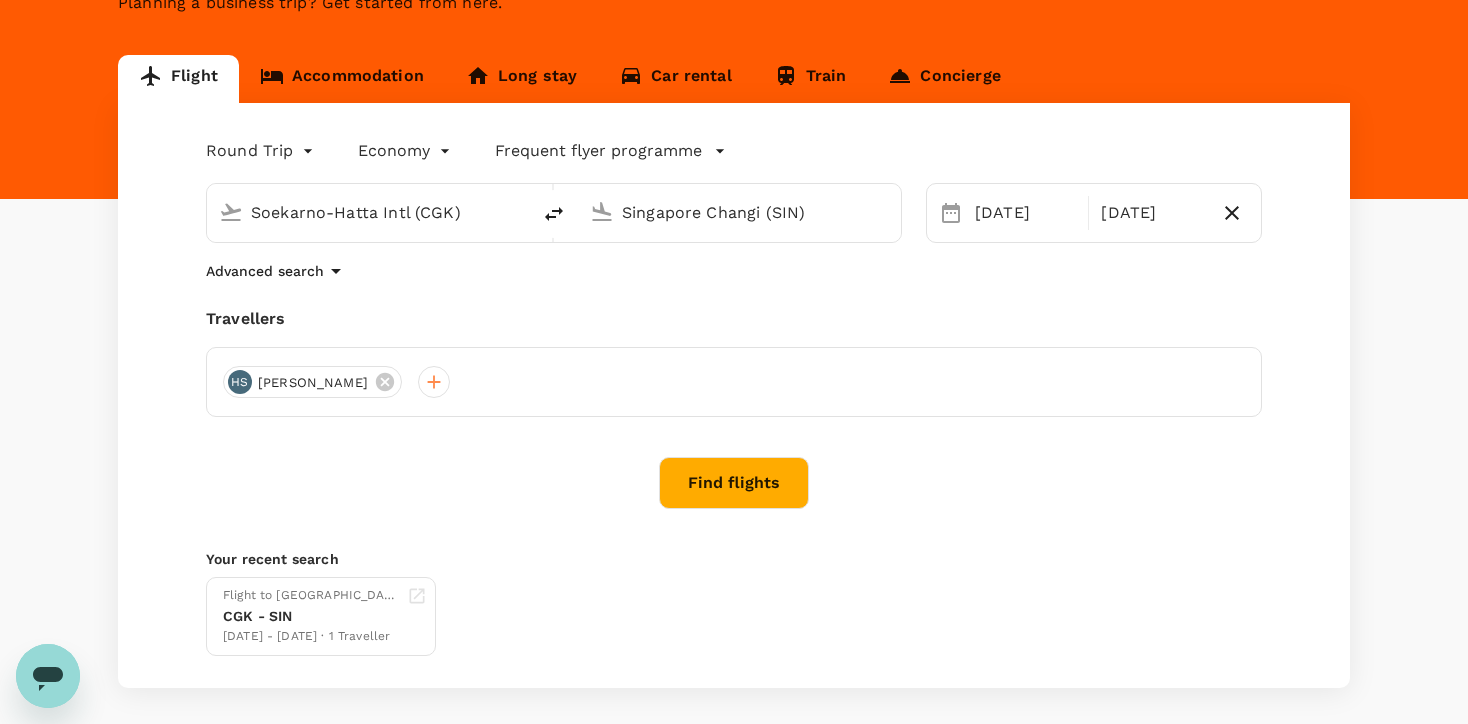 scroll, scrollTop: 171, scrollLeft: 0, axis: vertical 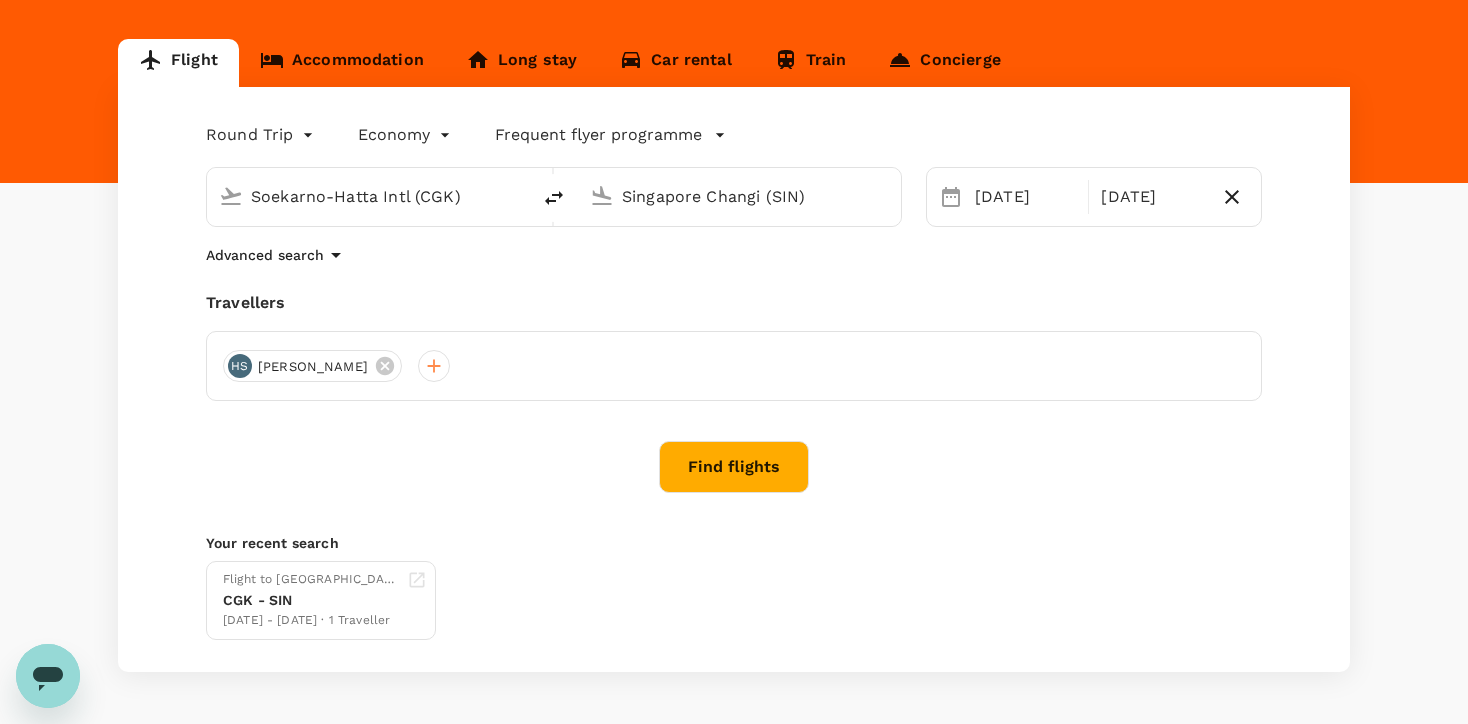 click on "Find flights" at bounding box center [734, 467] 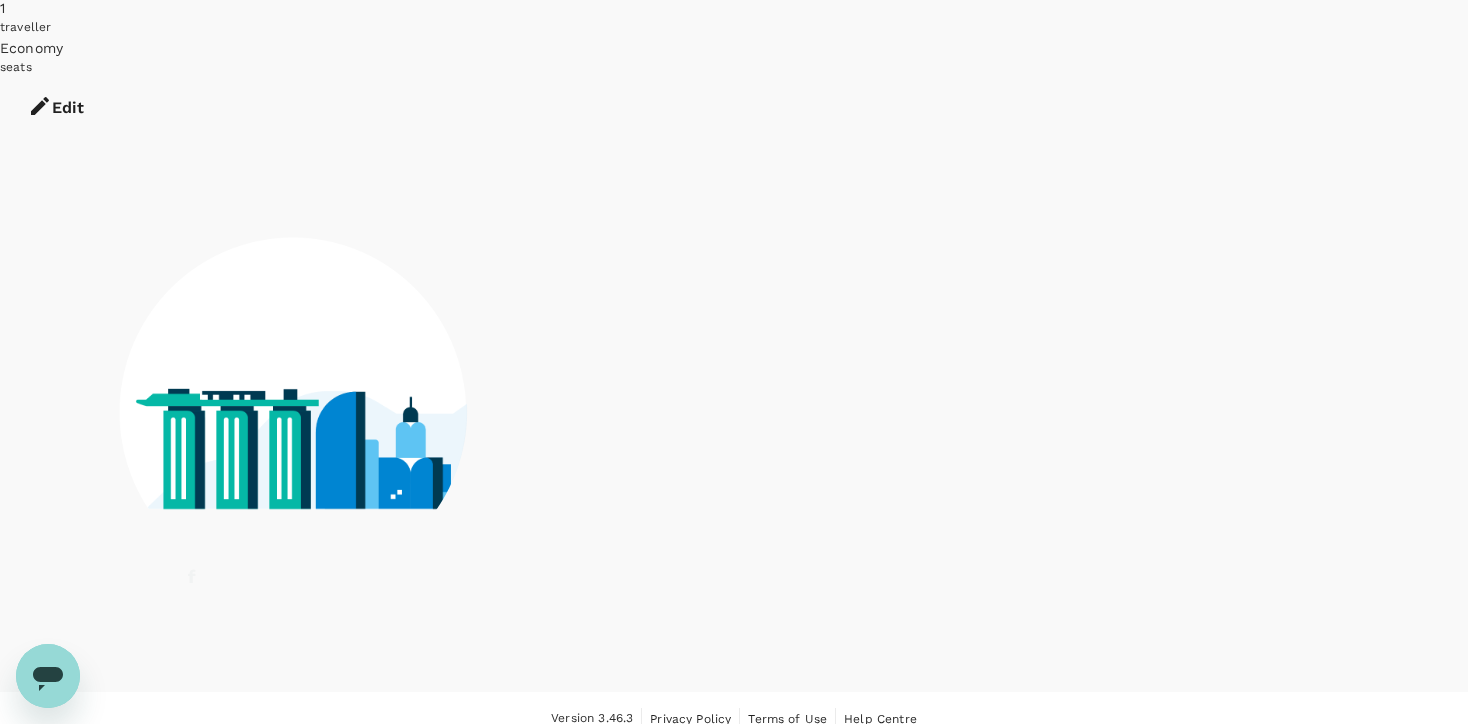 scroll, scrollTop: 0, scrollLeft: 0, axis: both 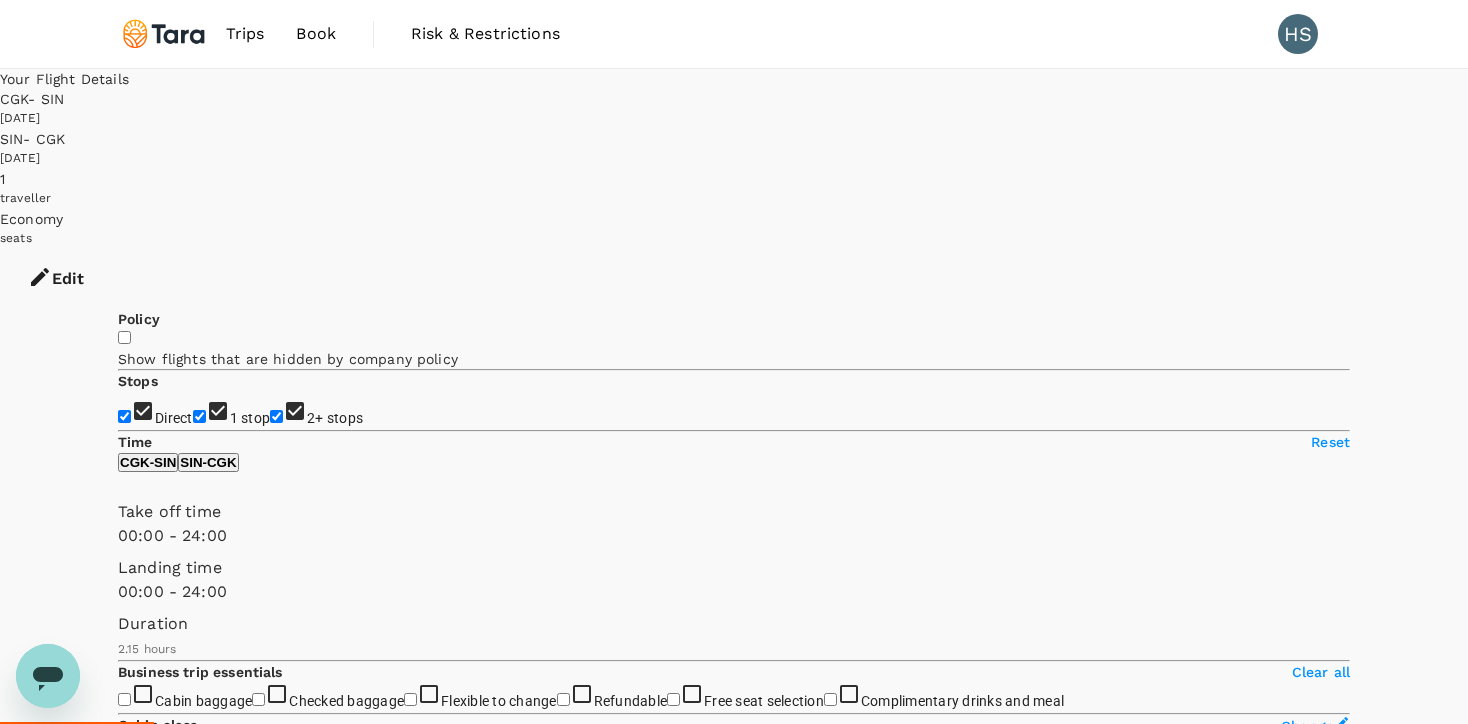 click on "1 stop" at bounding box center (199, 416) 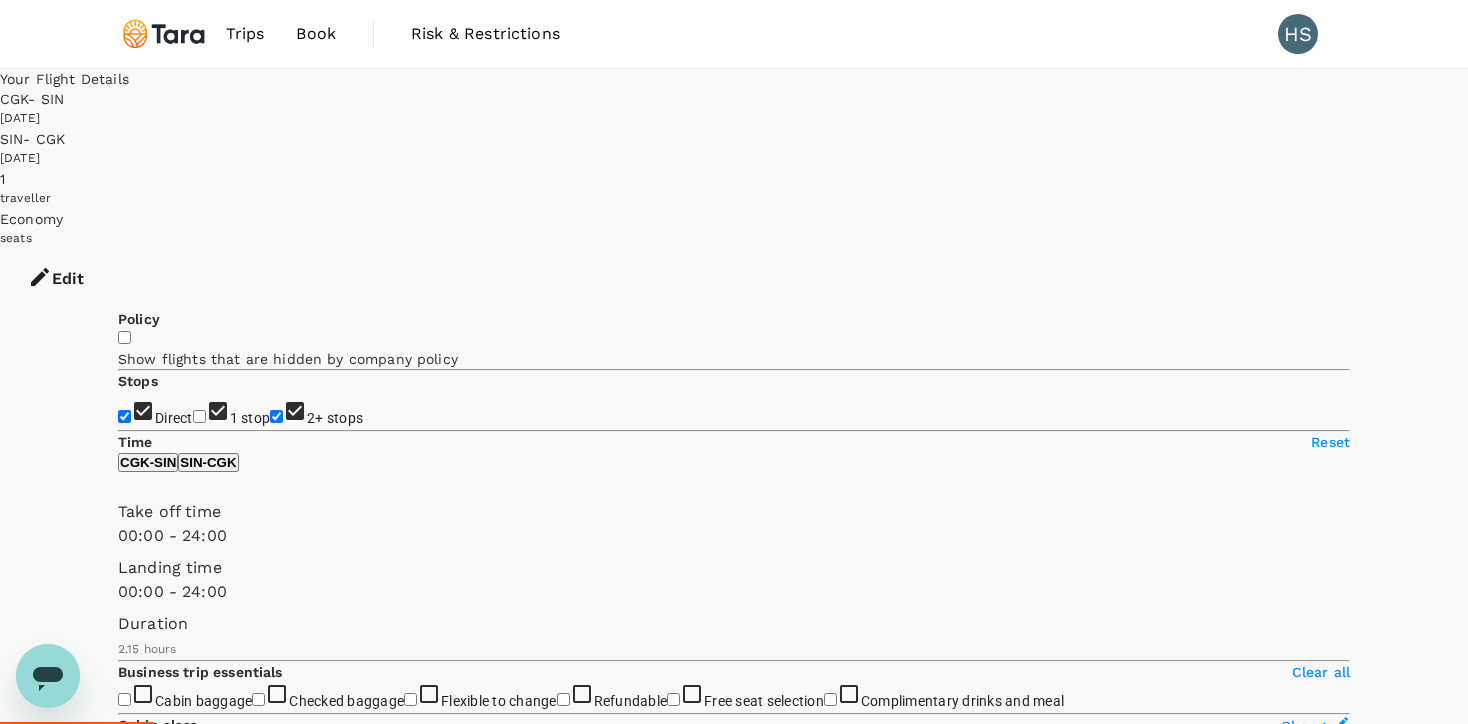 checkbox on "false" 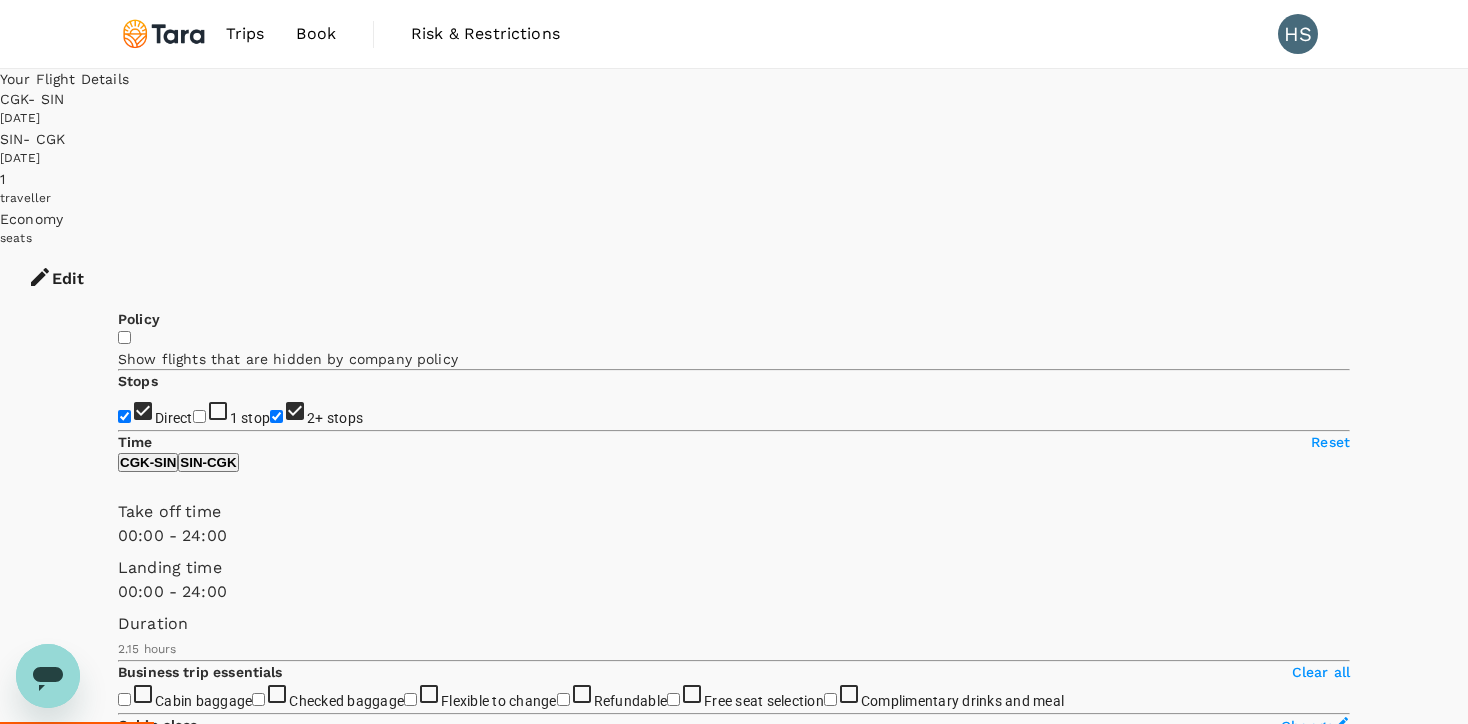 click on "2+ stops" at bounding box center [276, 416] 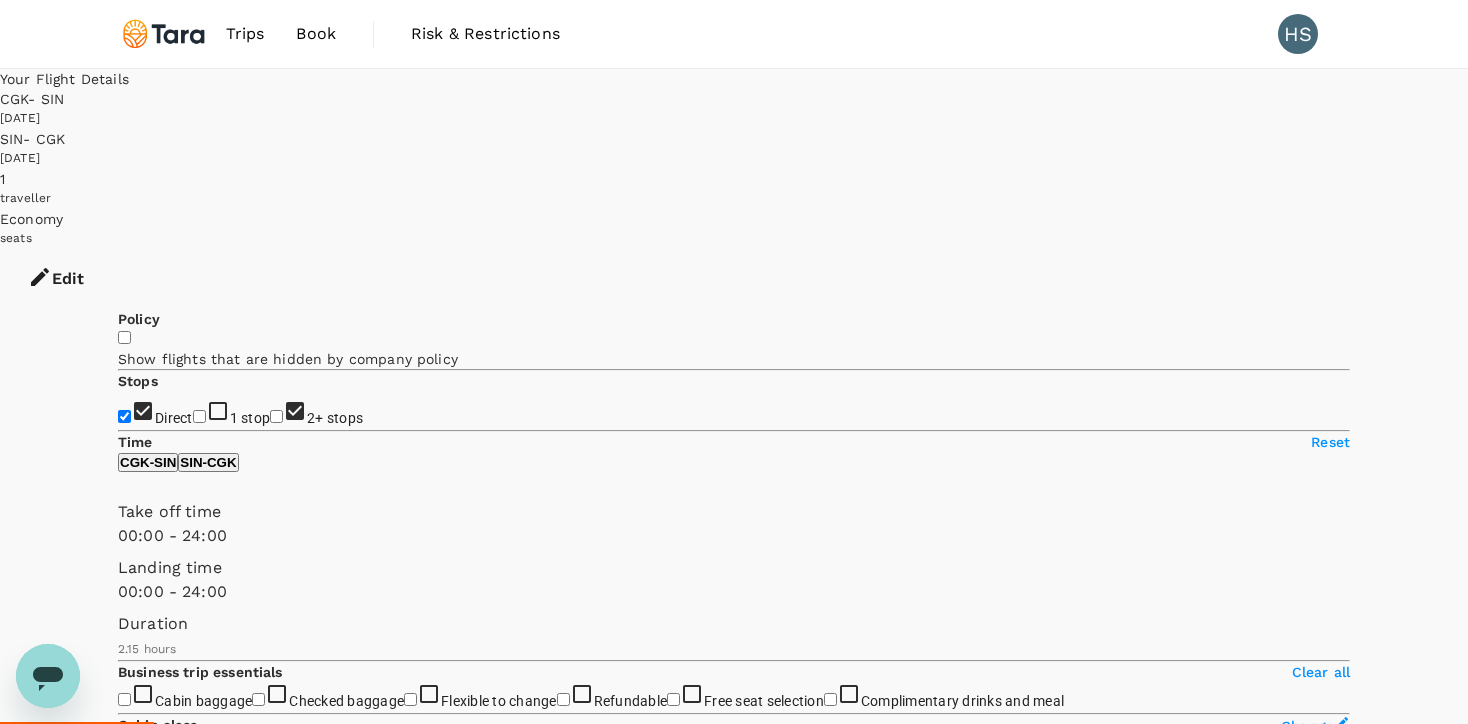 checkbox on "false" 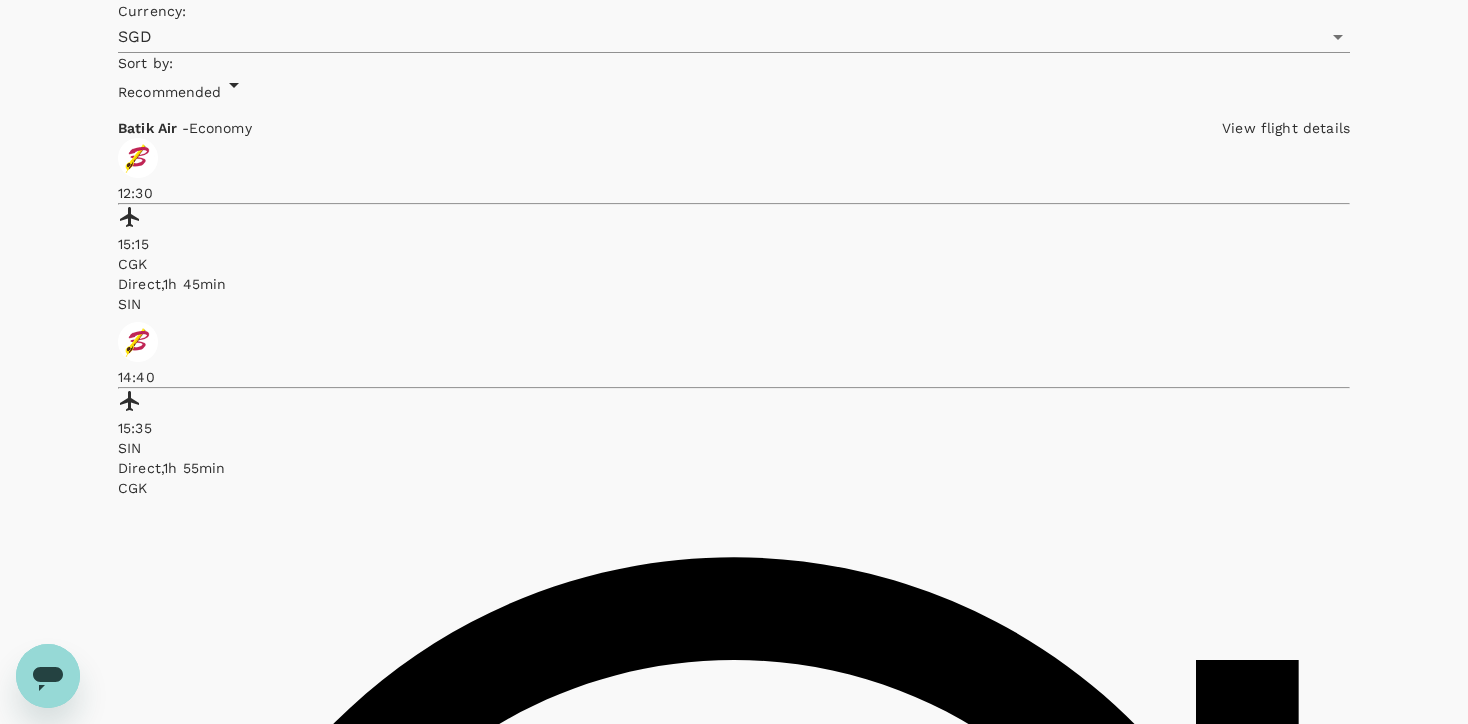 scroll, scrollTop: 959, scrollLeft: 0, axis: vertical 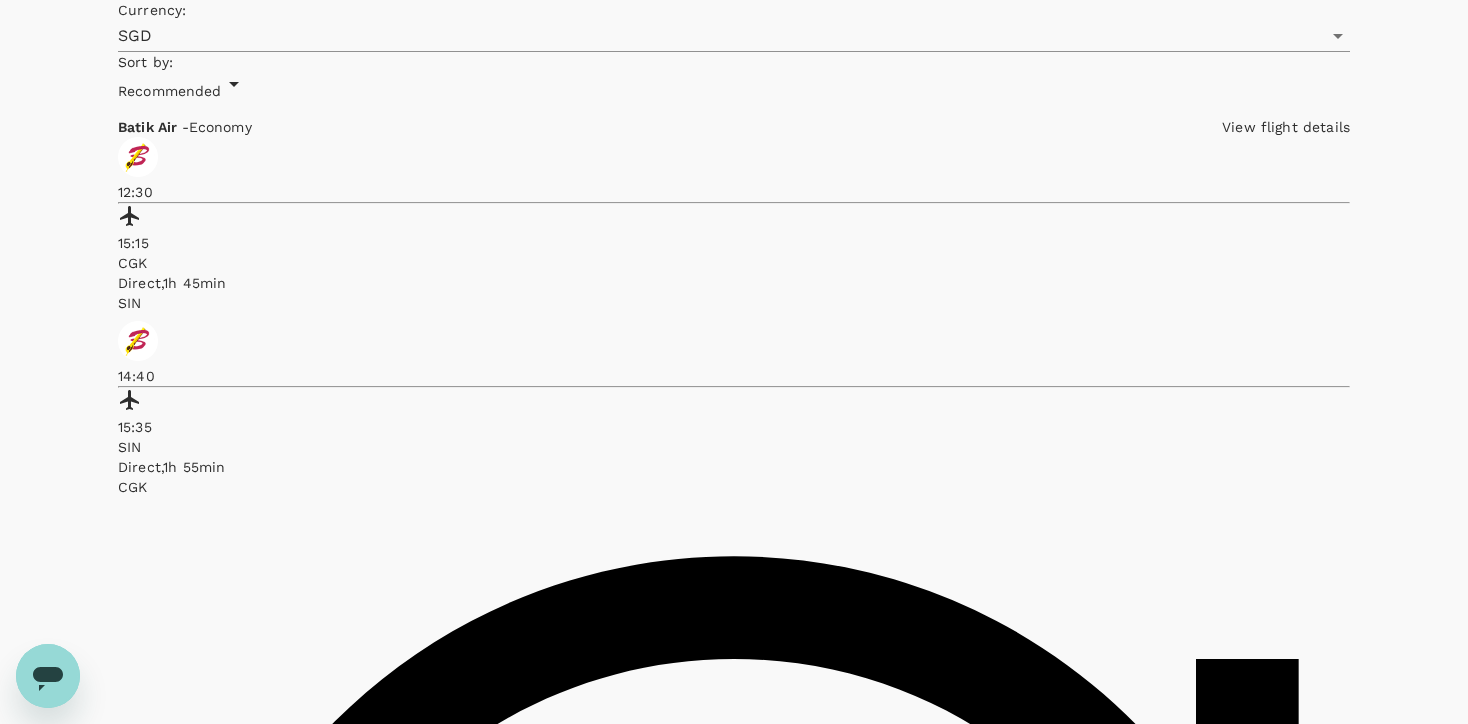 click on "Garuda Indonesia" at bounding box center [368, -113] 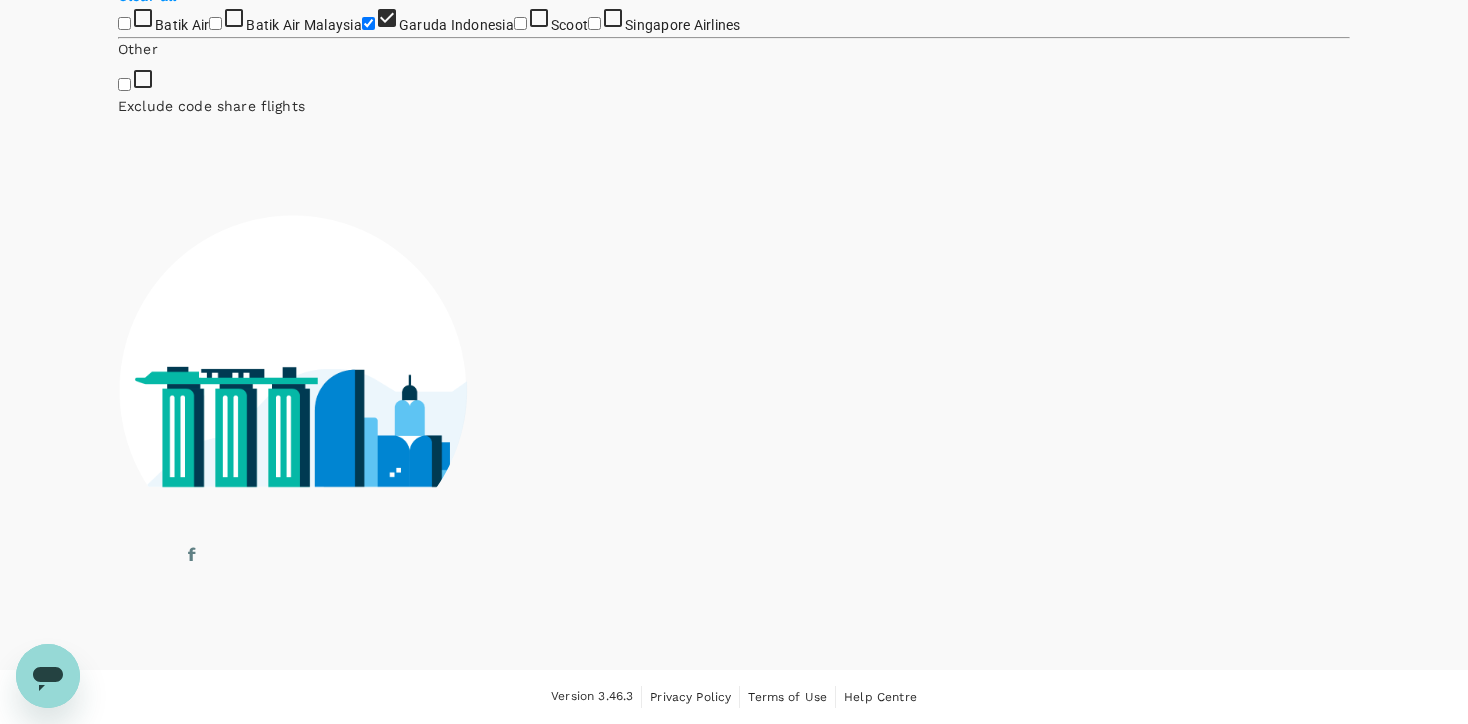 click on "Scoot" at bounding box center [520, 23] 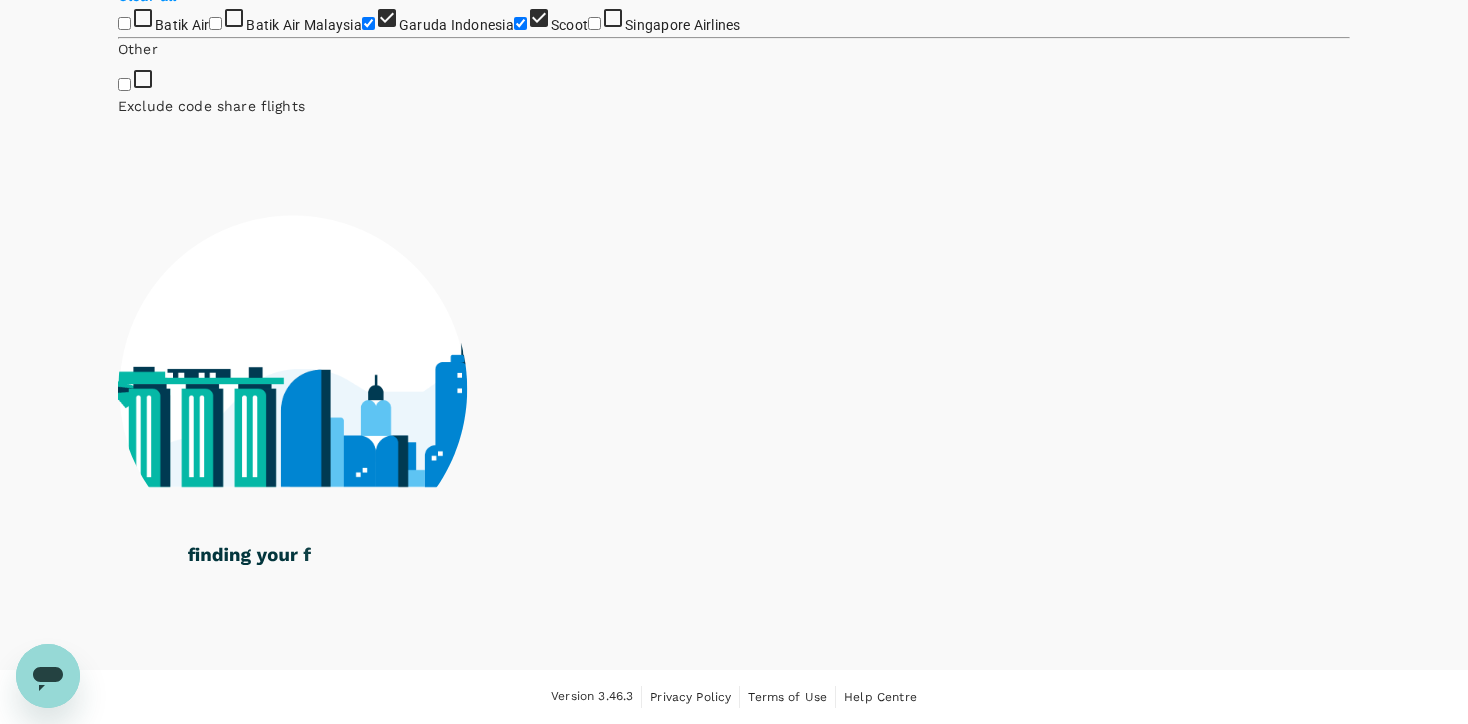 click on "Scoot" at bounding box center (520, 23) 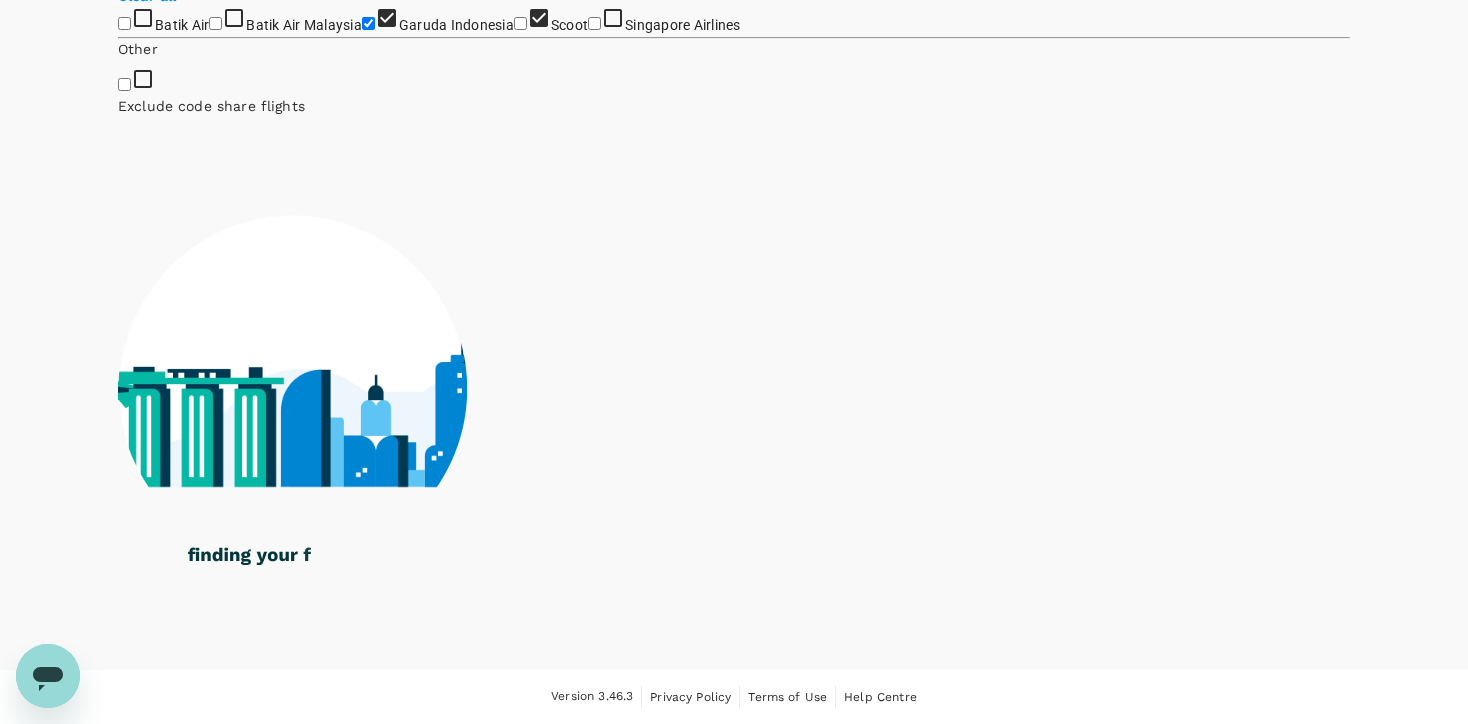 checkbox on "false" 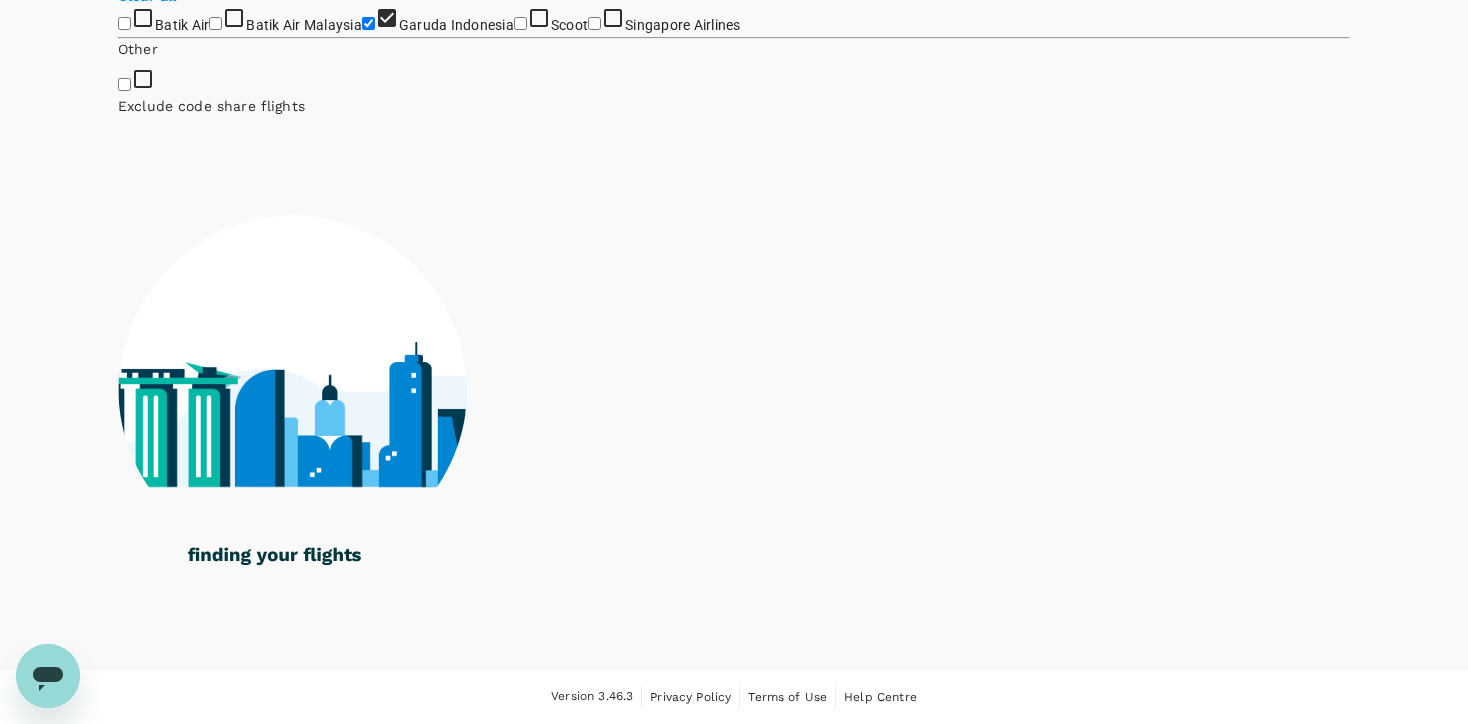 click on "Singapore Airlines" at bounding box center [594, 23] 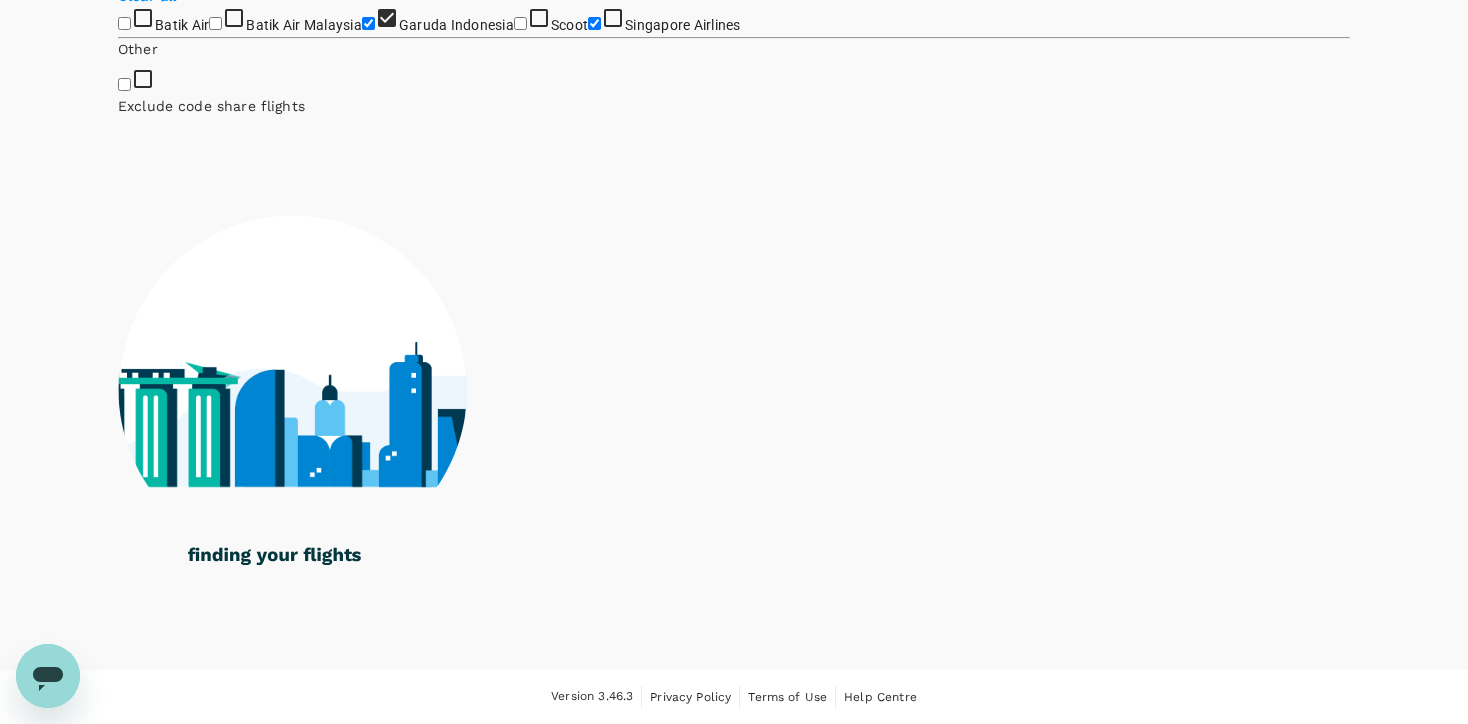 checkbox on "true" 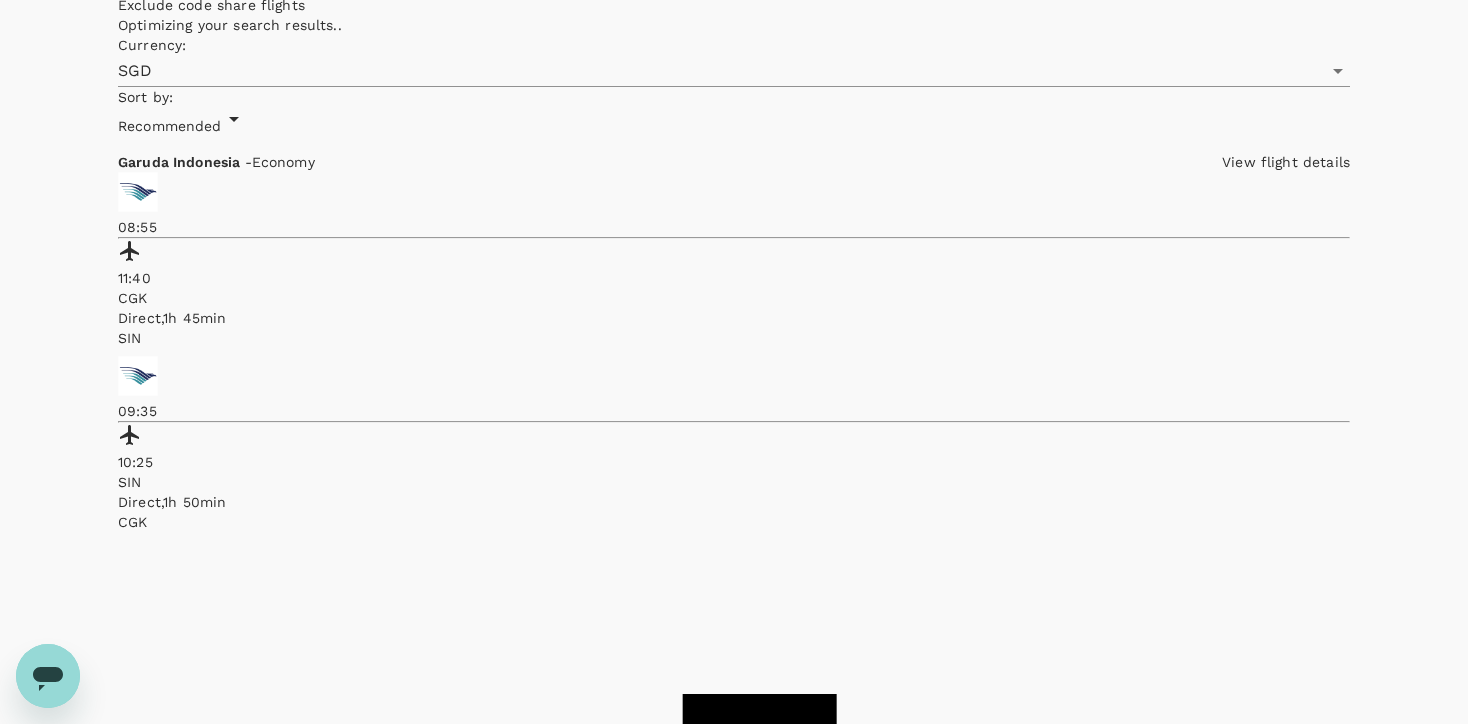 click on "Scoot" at bounding box center (520, -78) 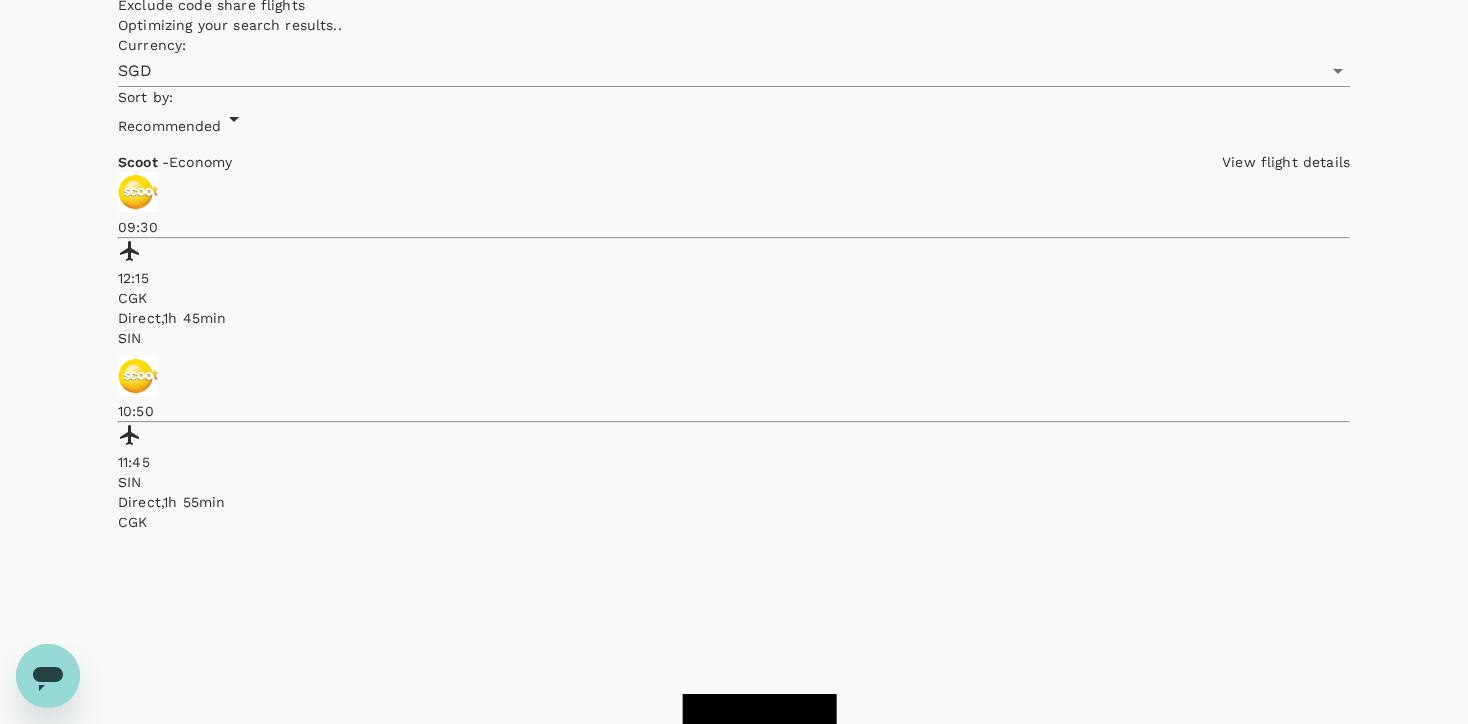 click on "Batik Air" at bounding box center [124, -78] 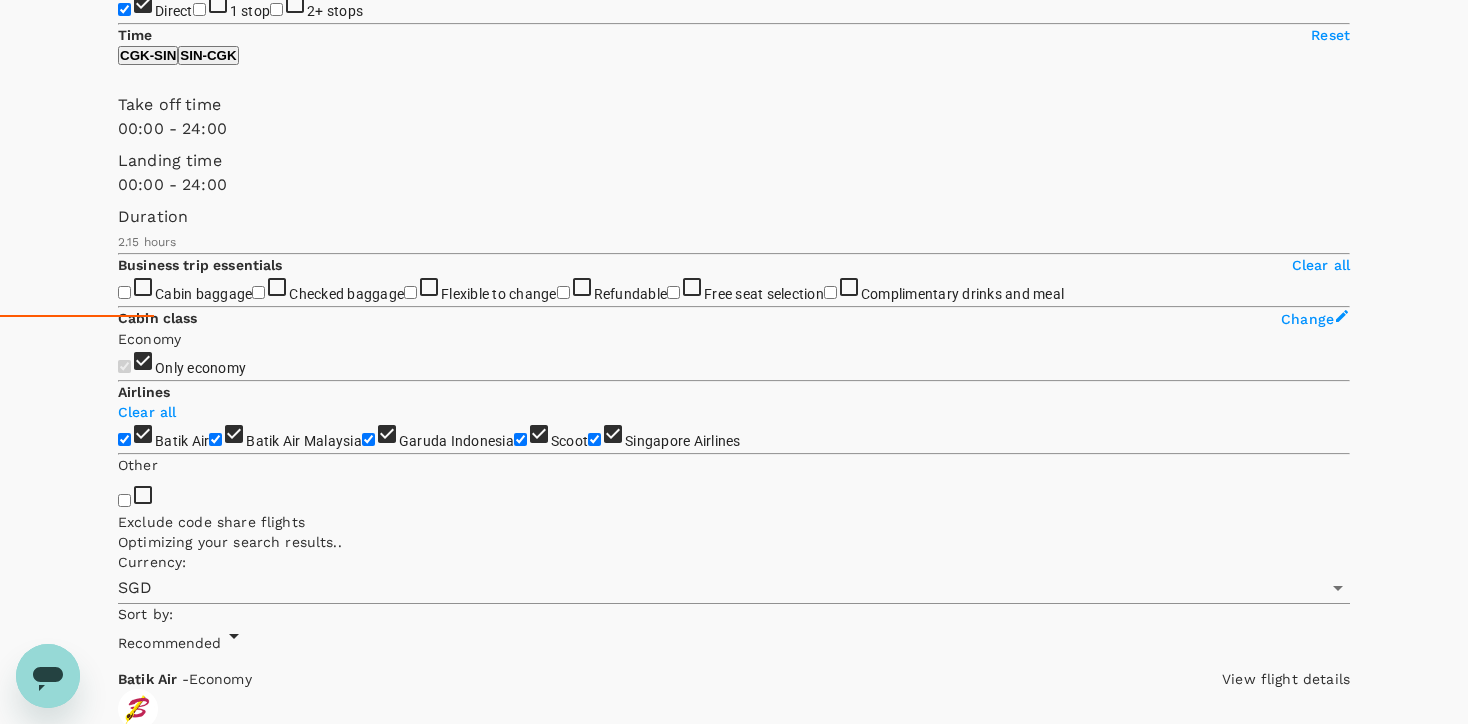 scroll, scrollTop: 403, scrollLeft: 0, axis: vertical 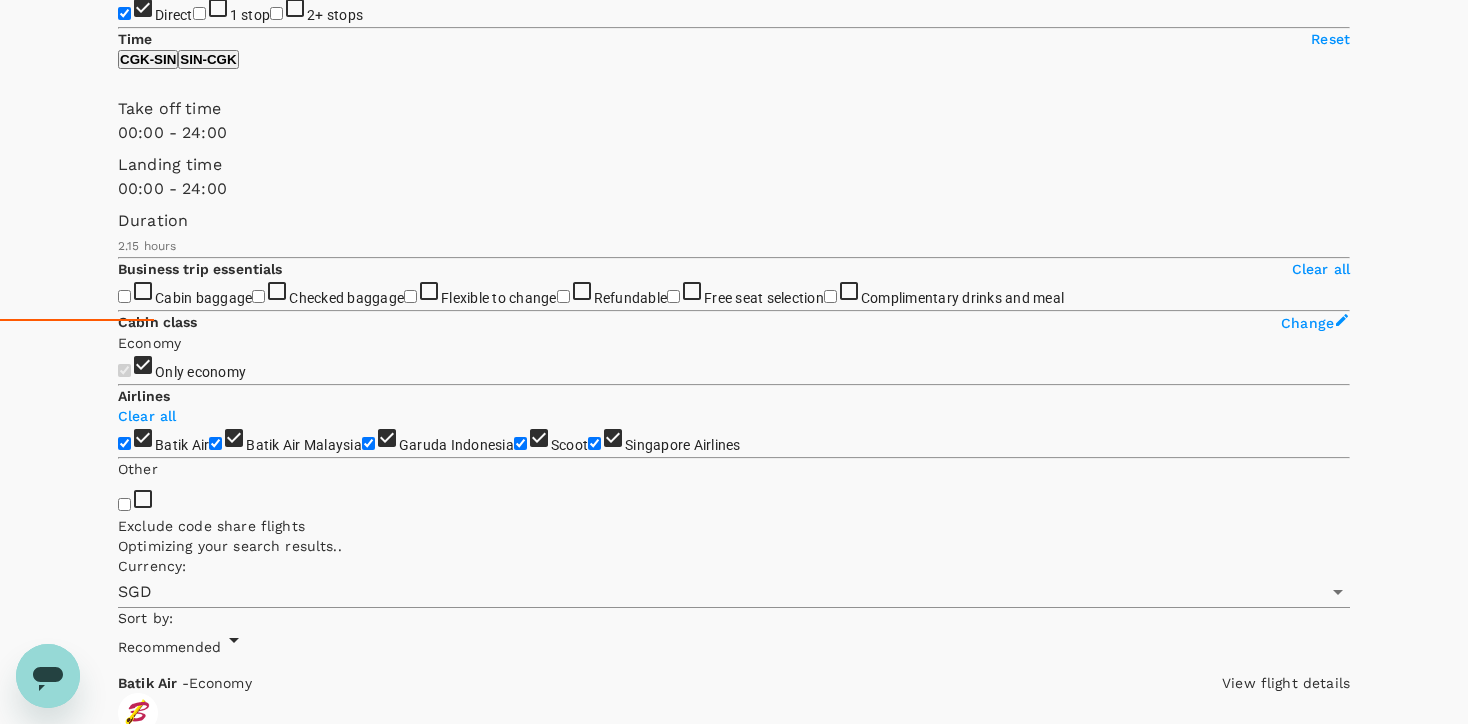 click on "SIN - CGK" at bounding box center [208, 59] 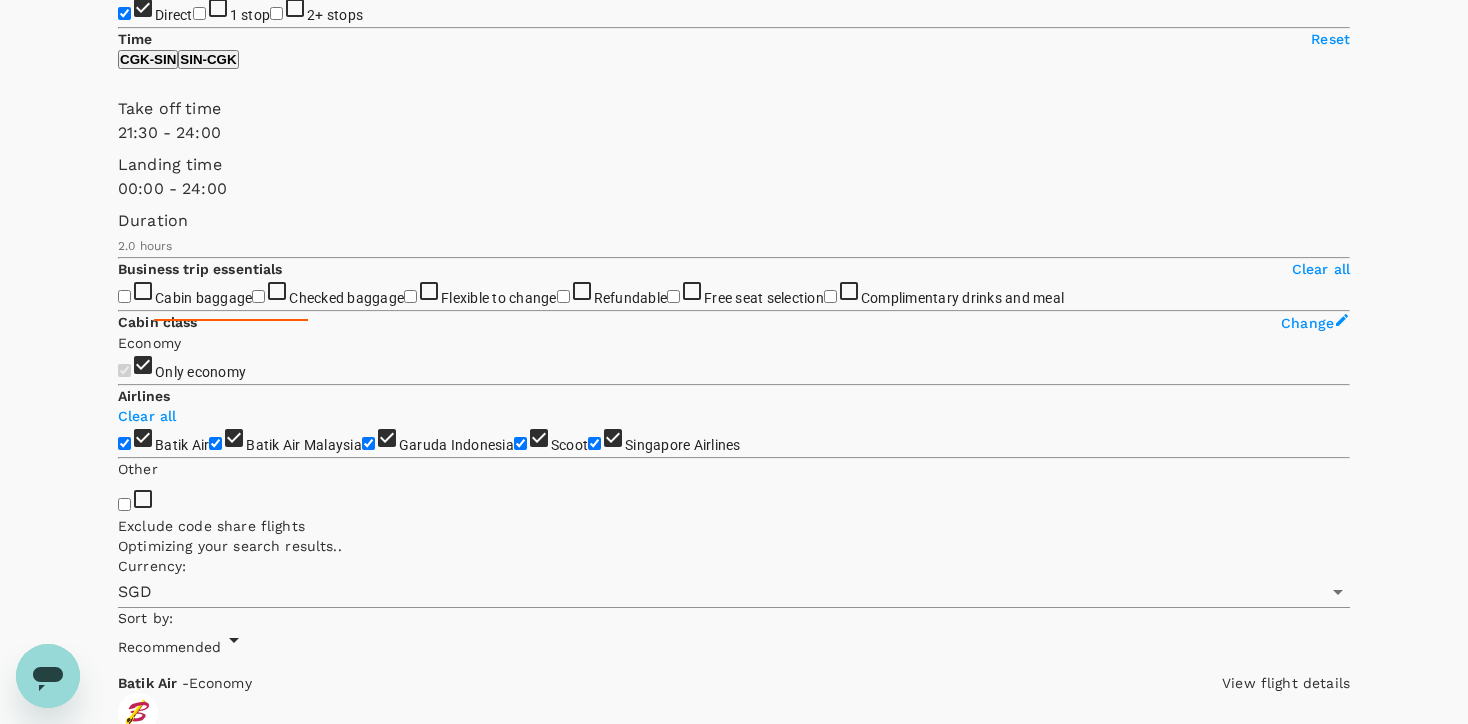 type on "1320" 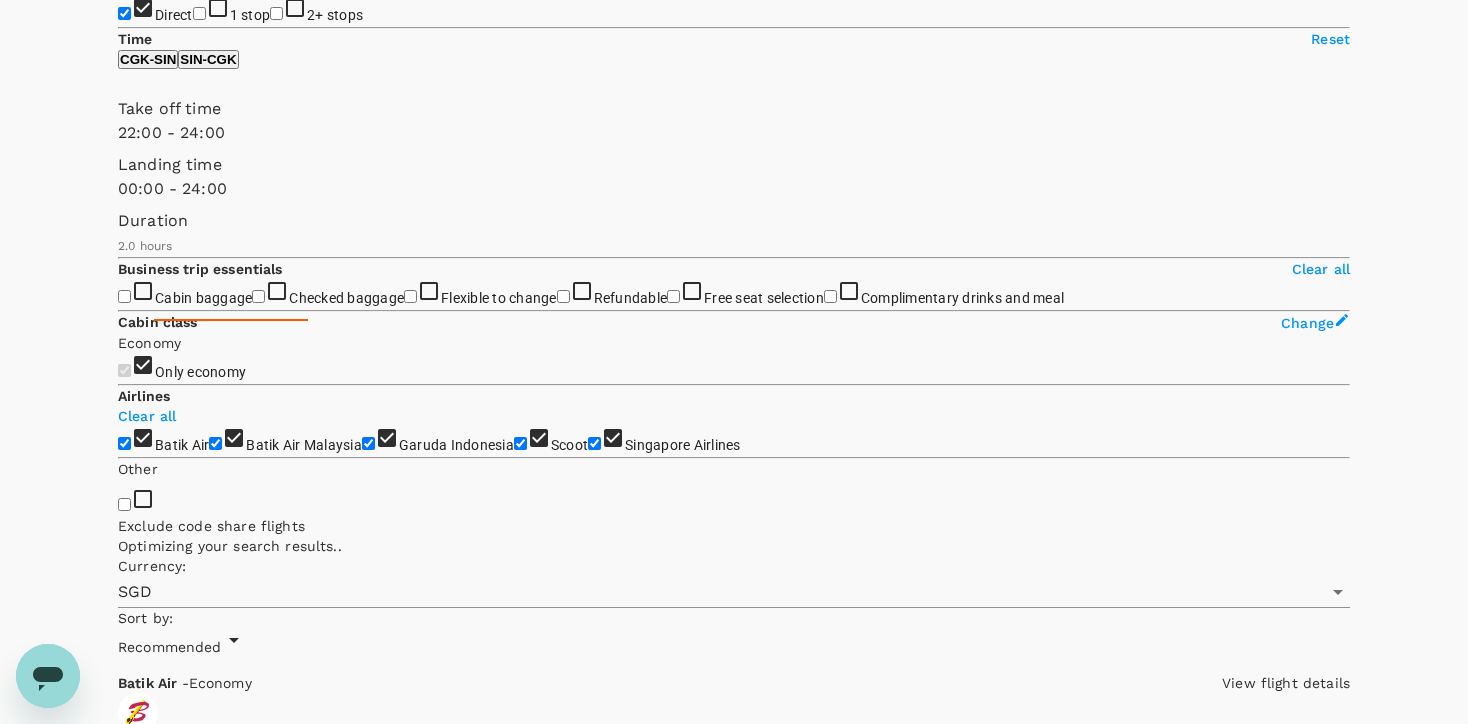 drag, startPoint x: 119, startPoint y: 186, endPoint x: 400, endPoint y: 192, distance: 281.06406 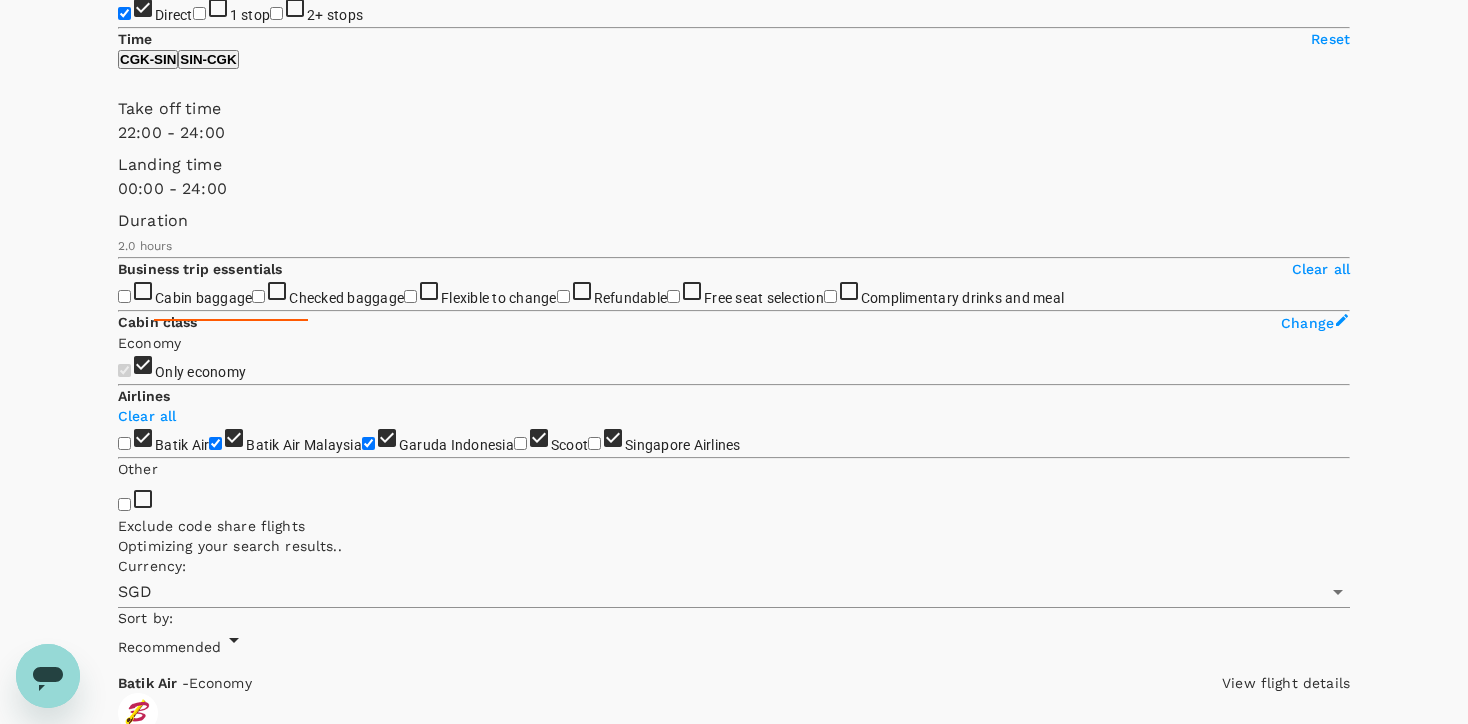 checkbox on "false" 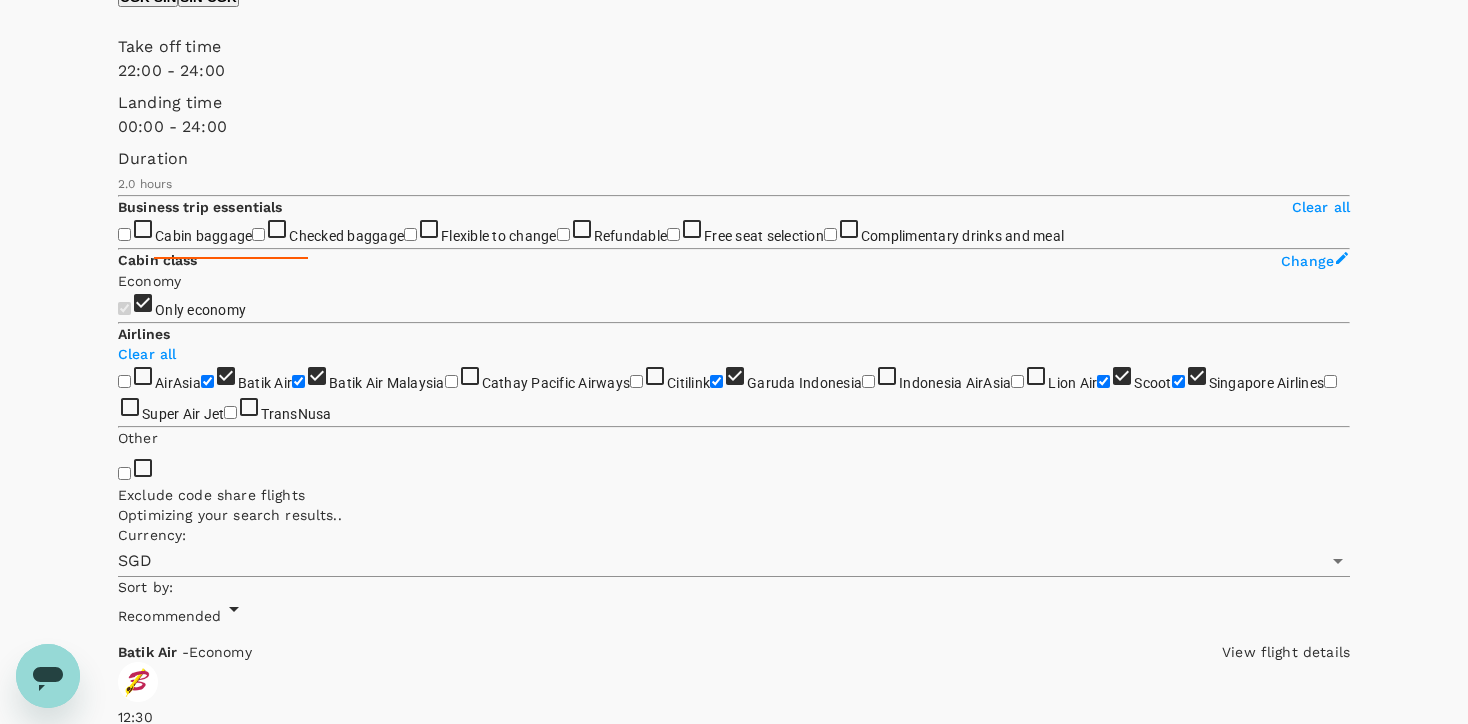scroll, scrollTop: 266, scrollLeft: 0, axis: vertical 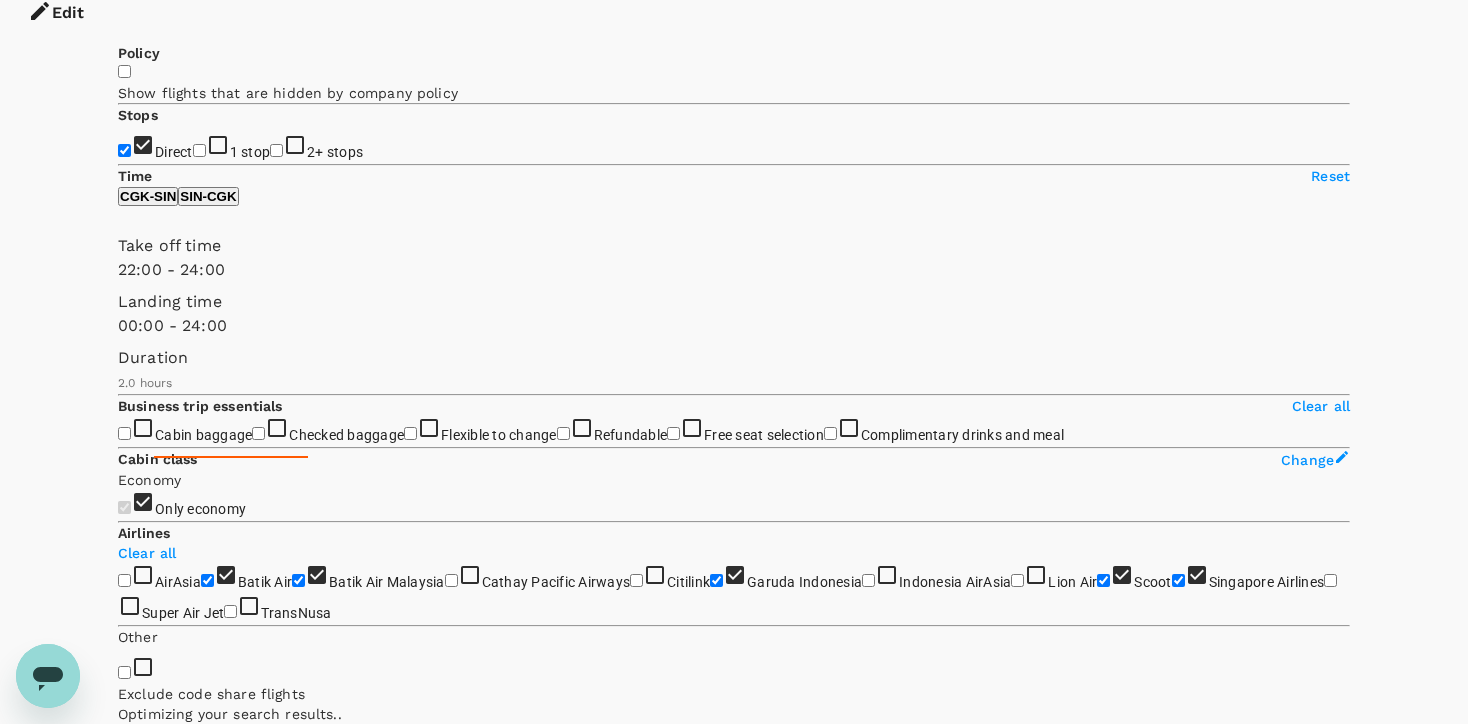 type on "0" 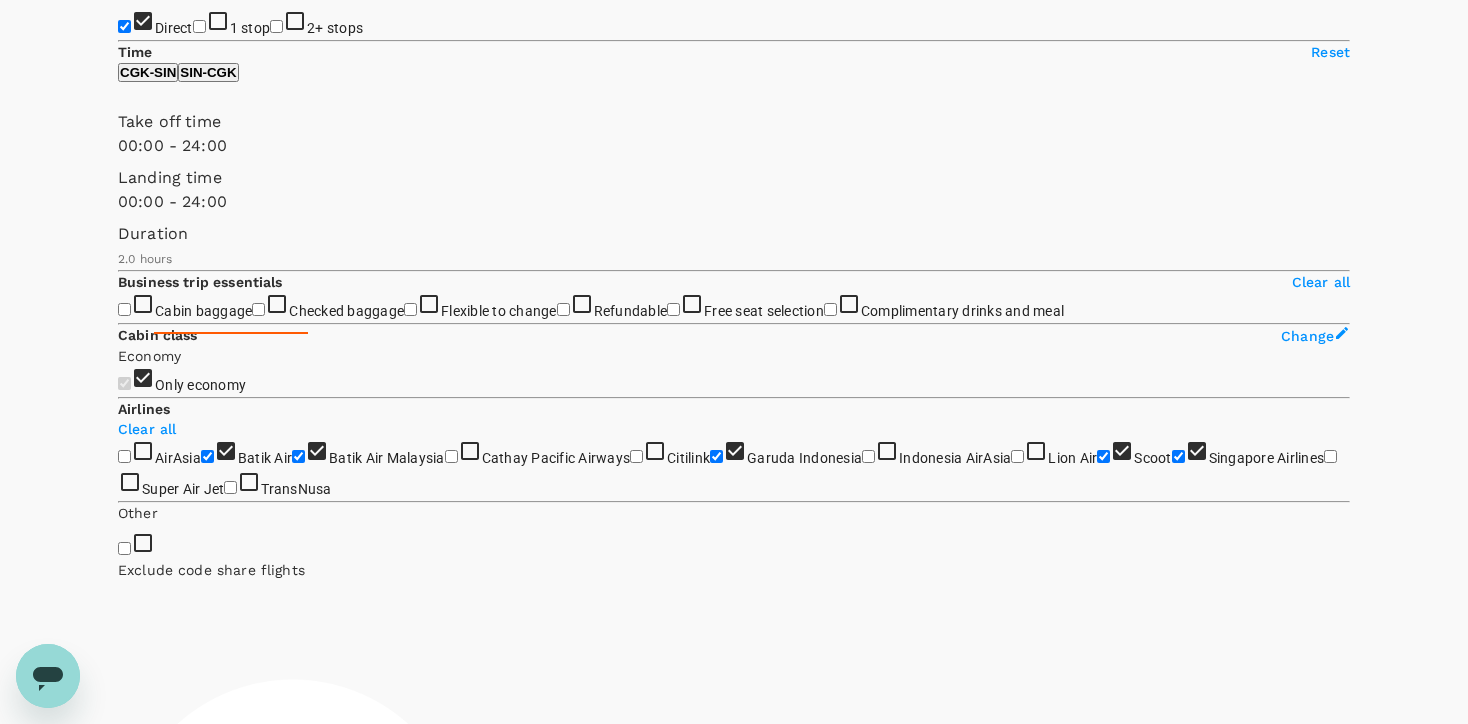 scroll, scrollTop: 168, scrollLeft: 0, axis: vertical 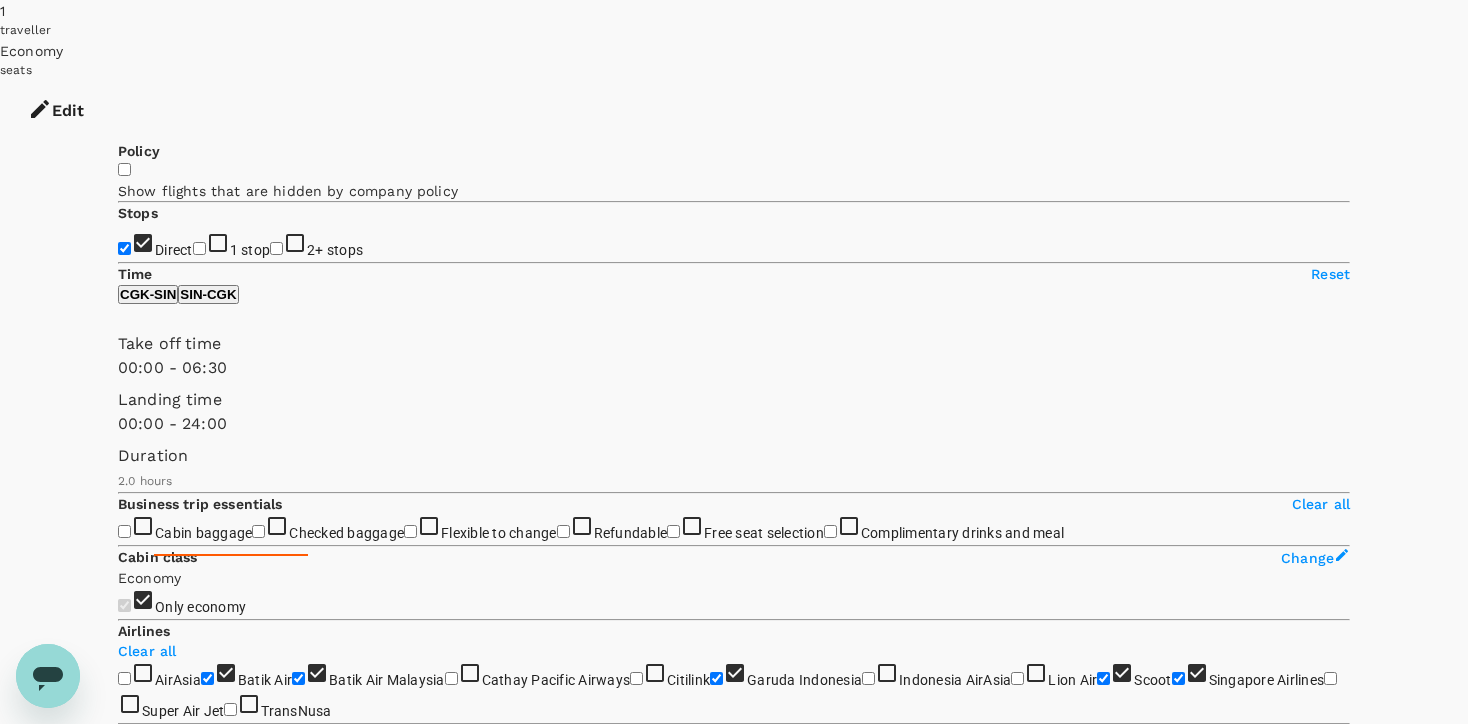 type on "420" 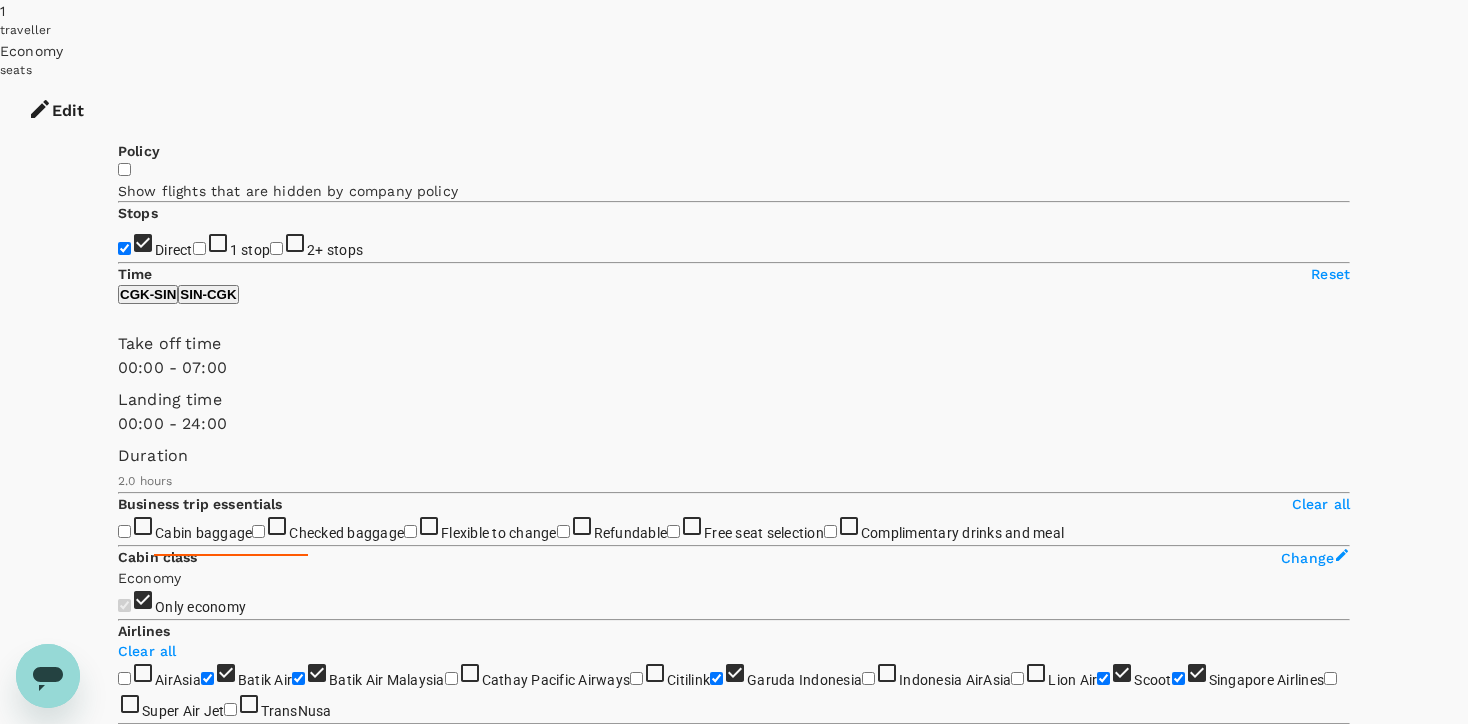 drag, startPoint x: 422, startPoint y: 421, endPoint x: 206, endPoint y: 424, distance: 216.02083 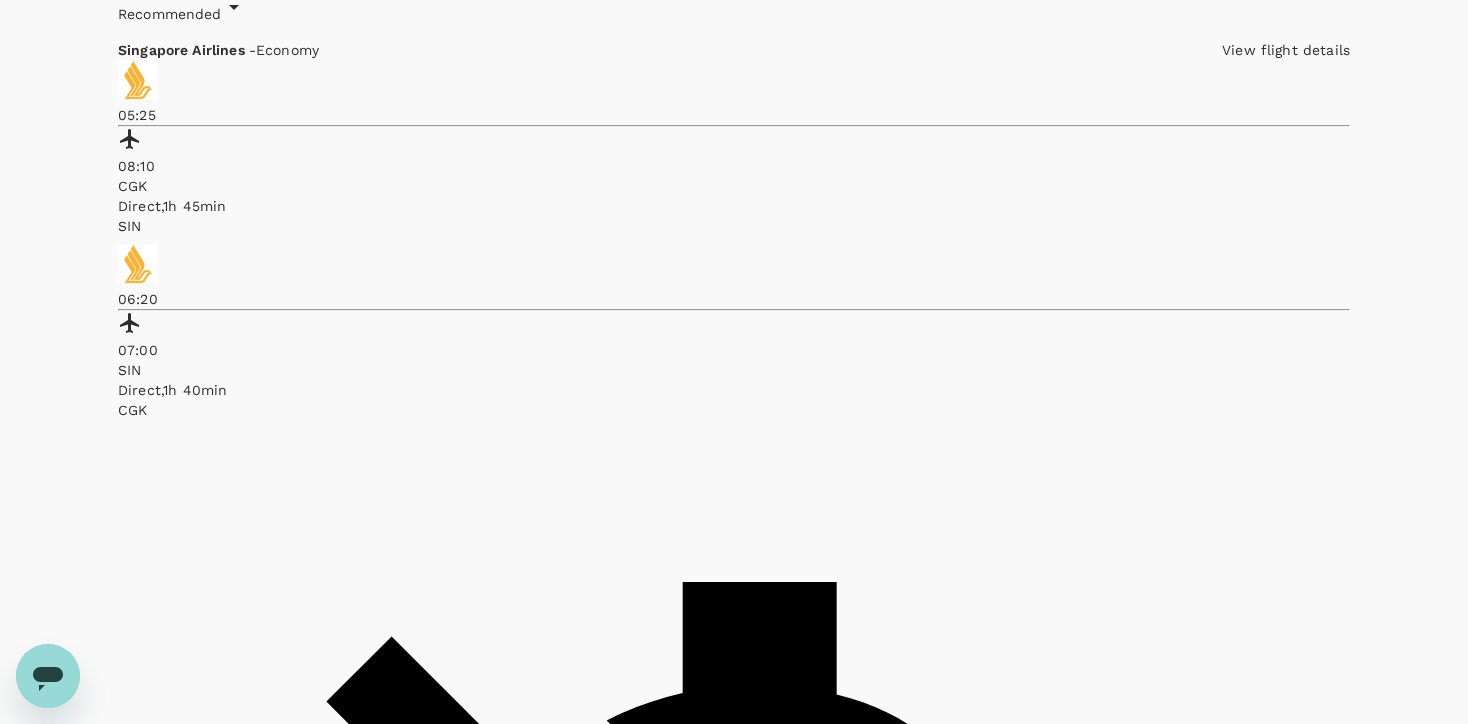 scroll, scrollTop: 1116, scrollLeft: 0, axis: vertical 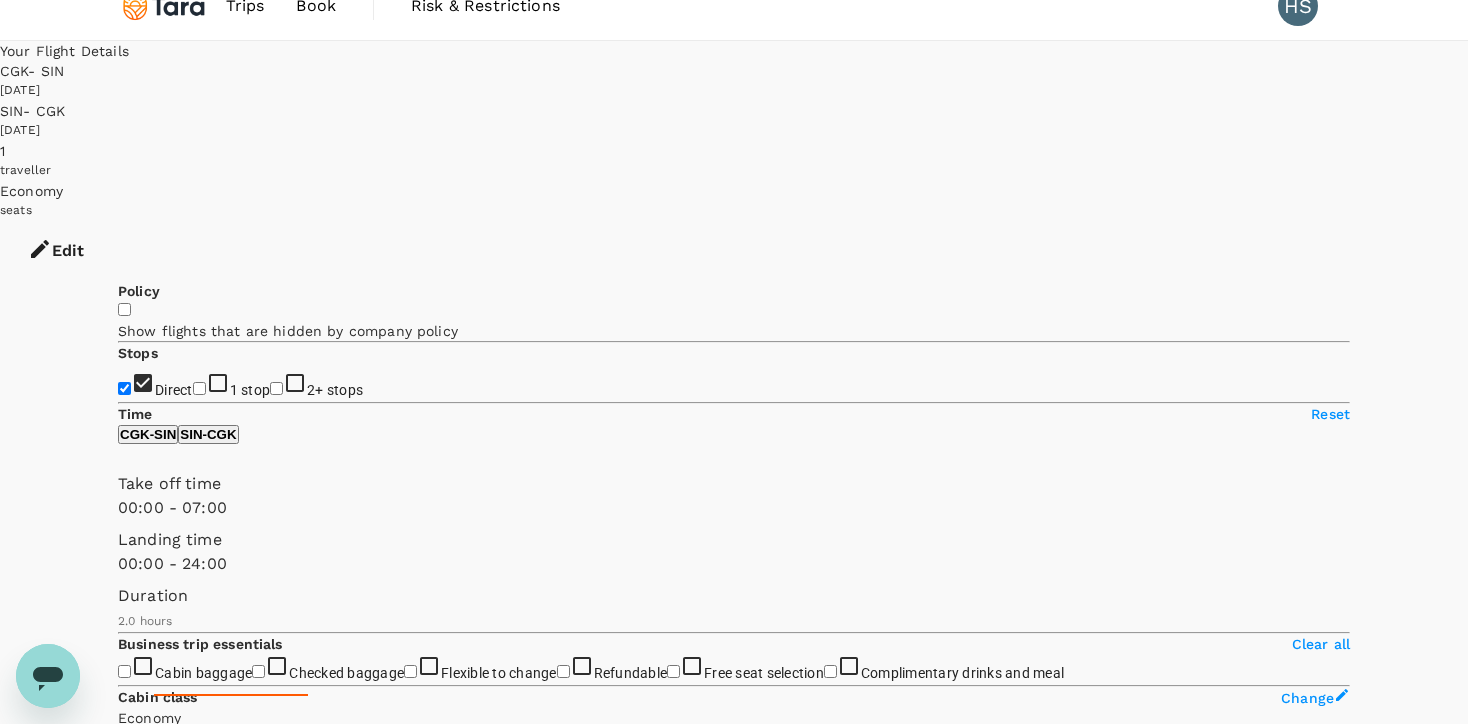 checkbox on "false" 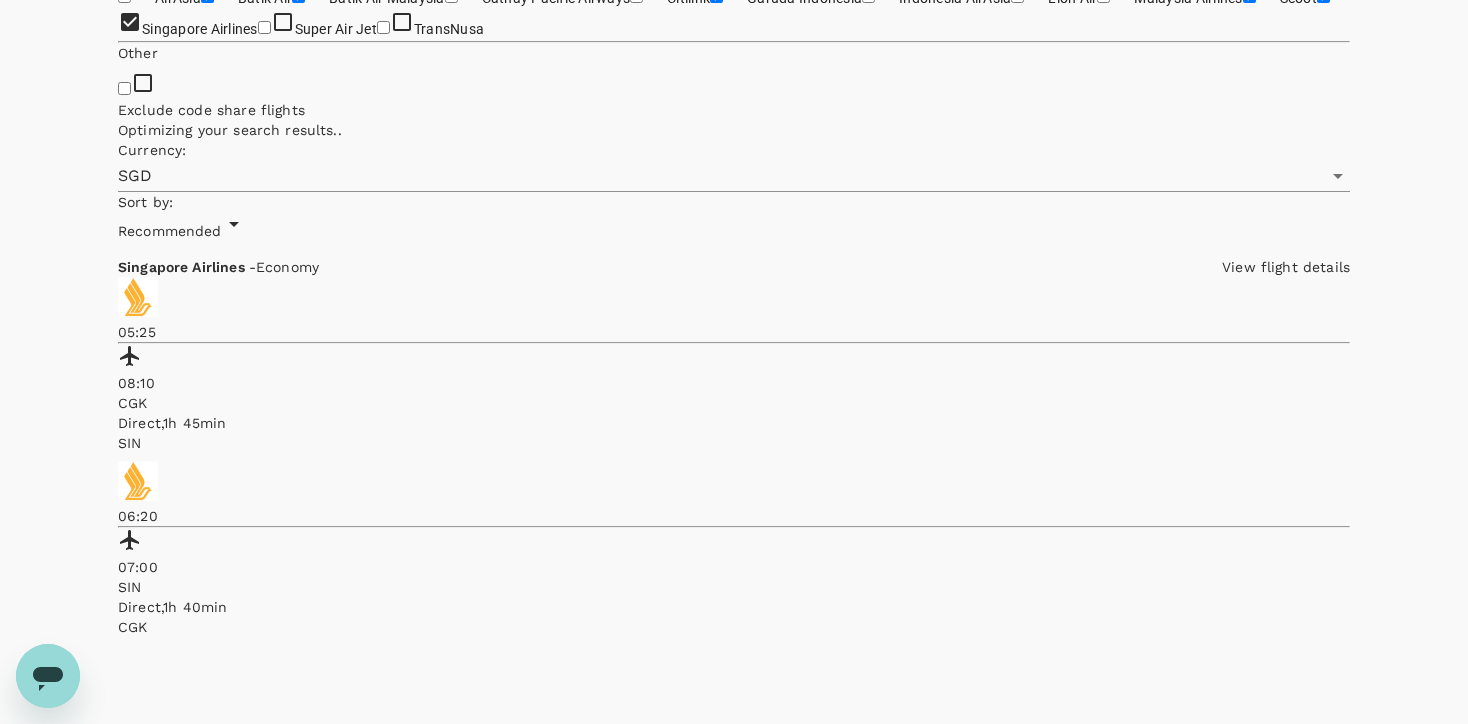 scroll, scrollTop: 851, scrollLeft: 0, axis: vertical 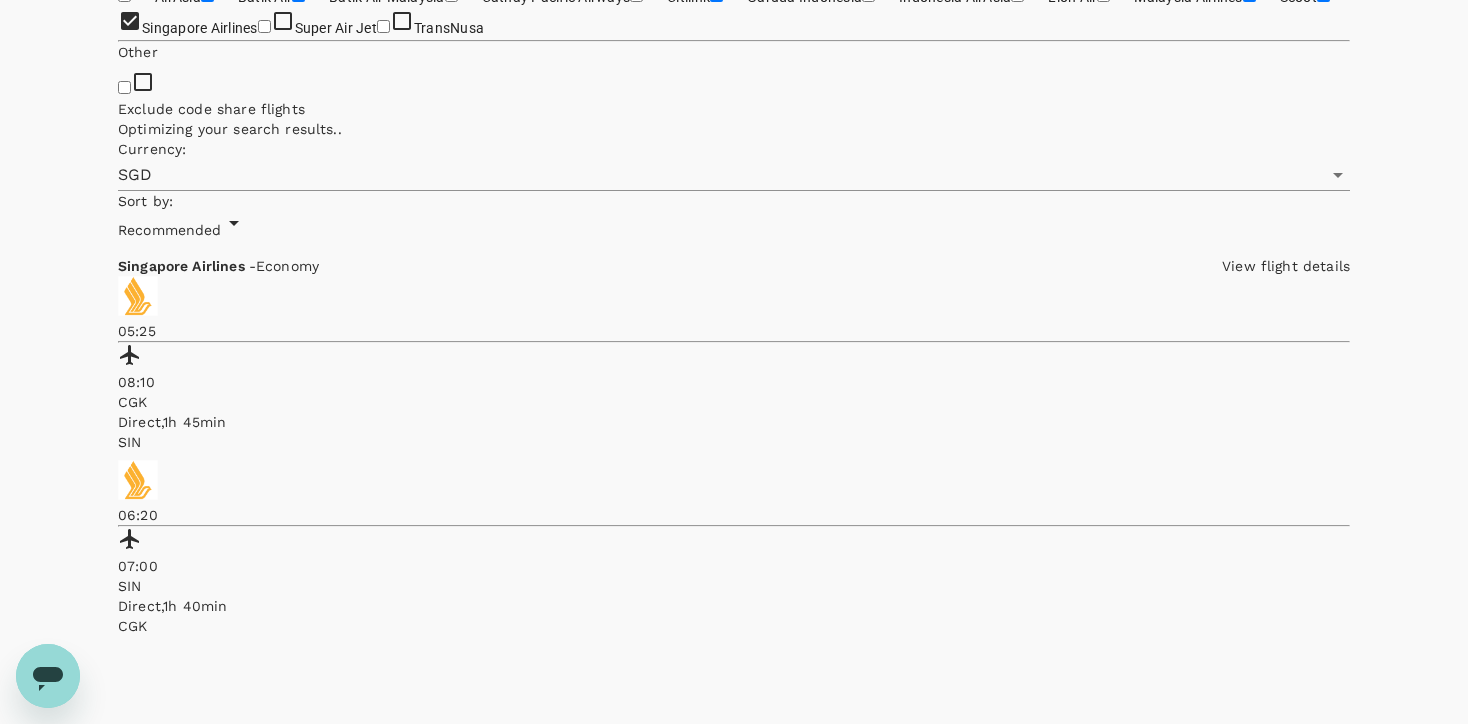 click on "Batik Air" at bounding box center [207, -5] 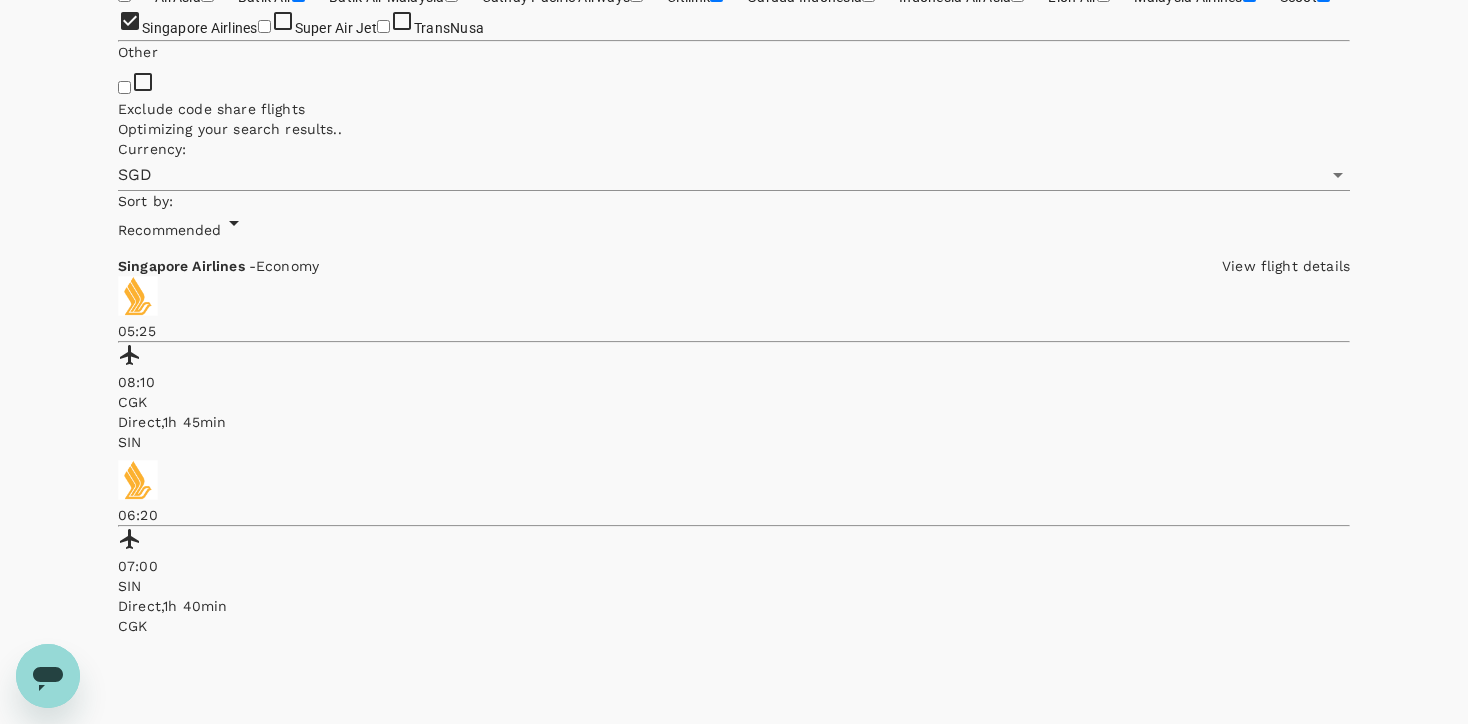 checkbox on "false" 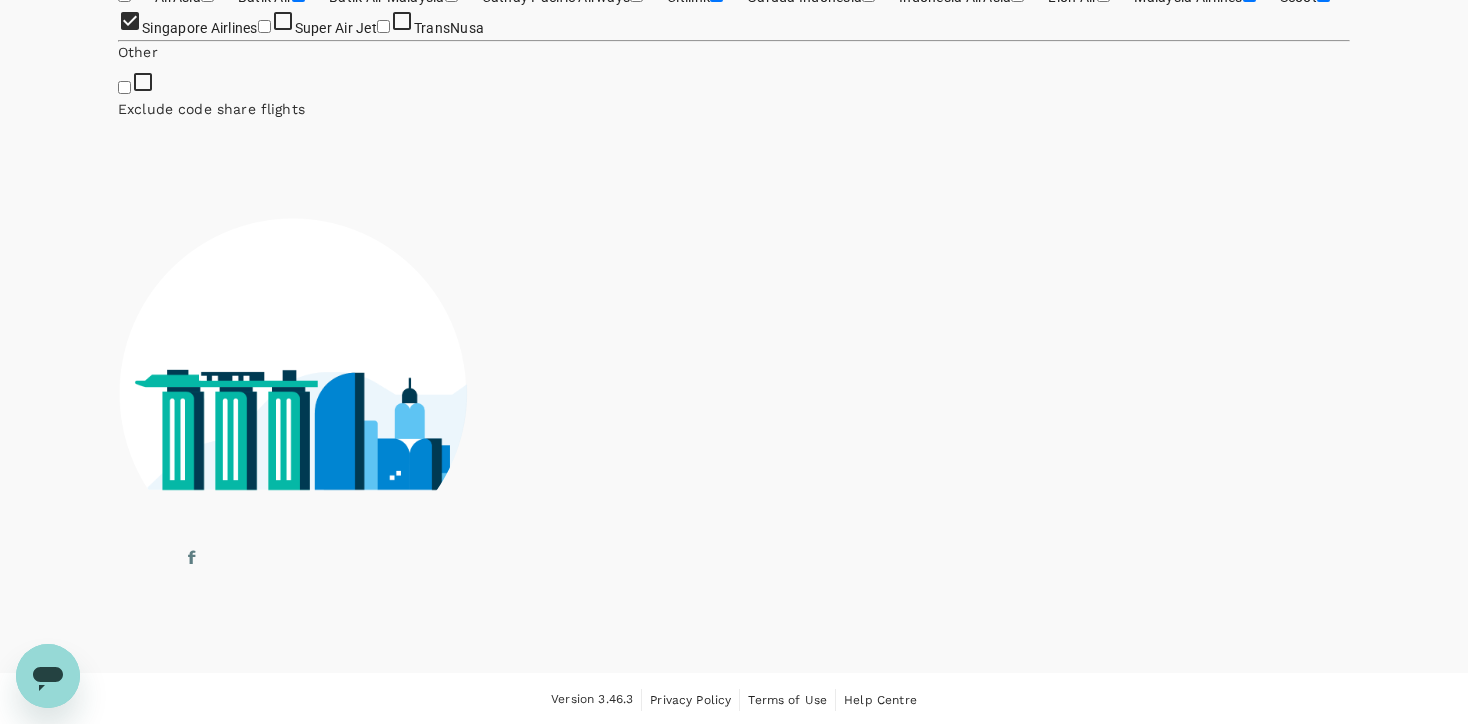 click on "Batik Air Malaysia" at bounding box center [298, -5] 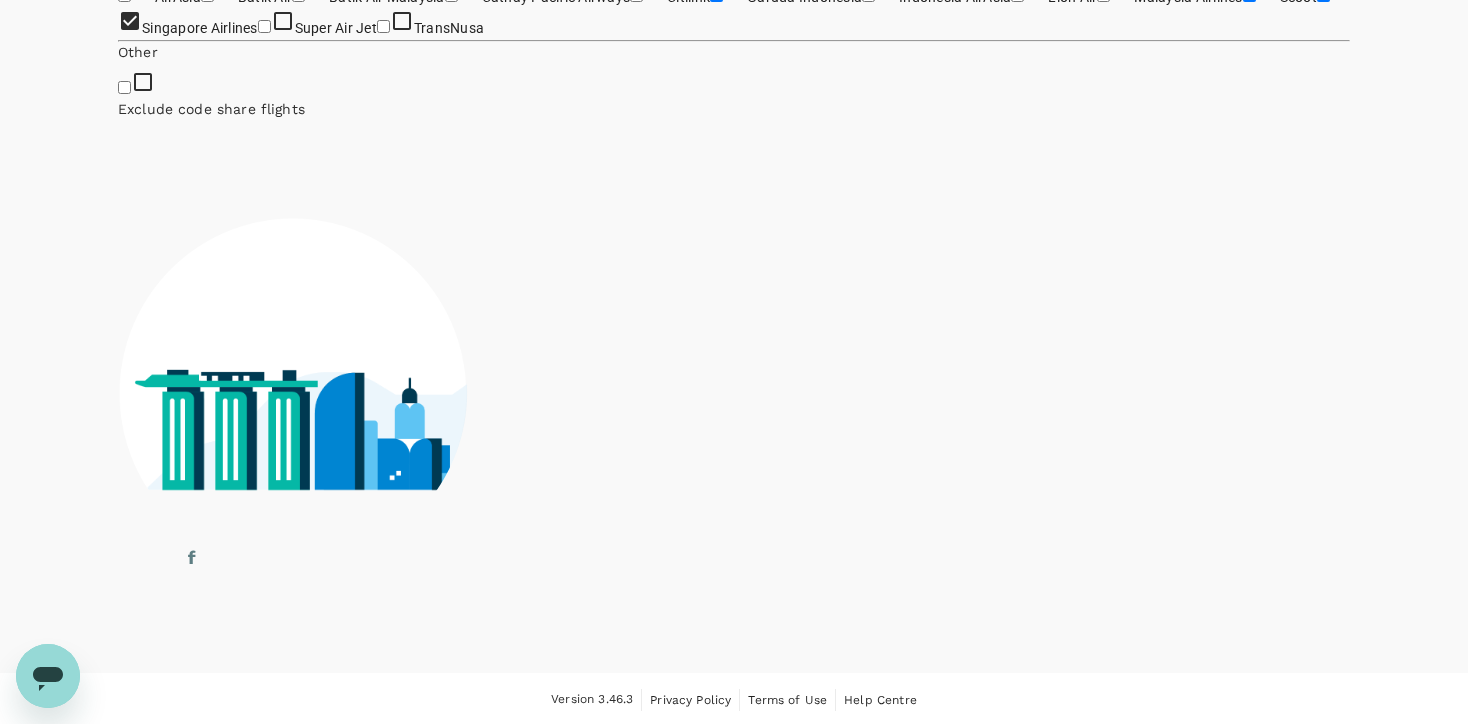 checkbox on "false" 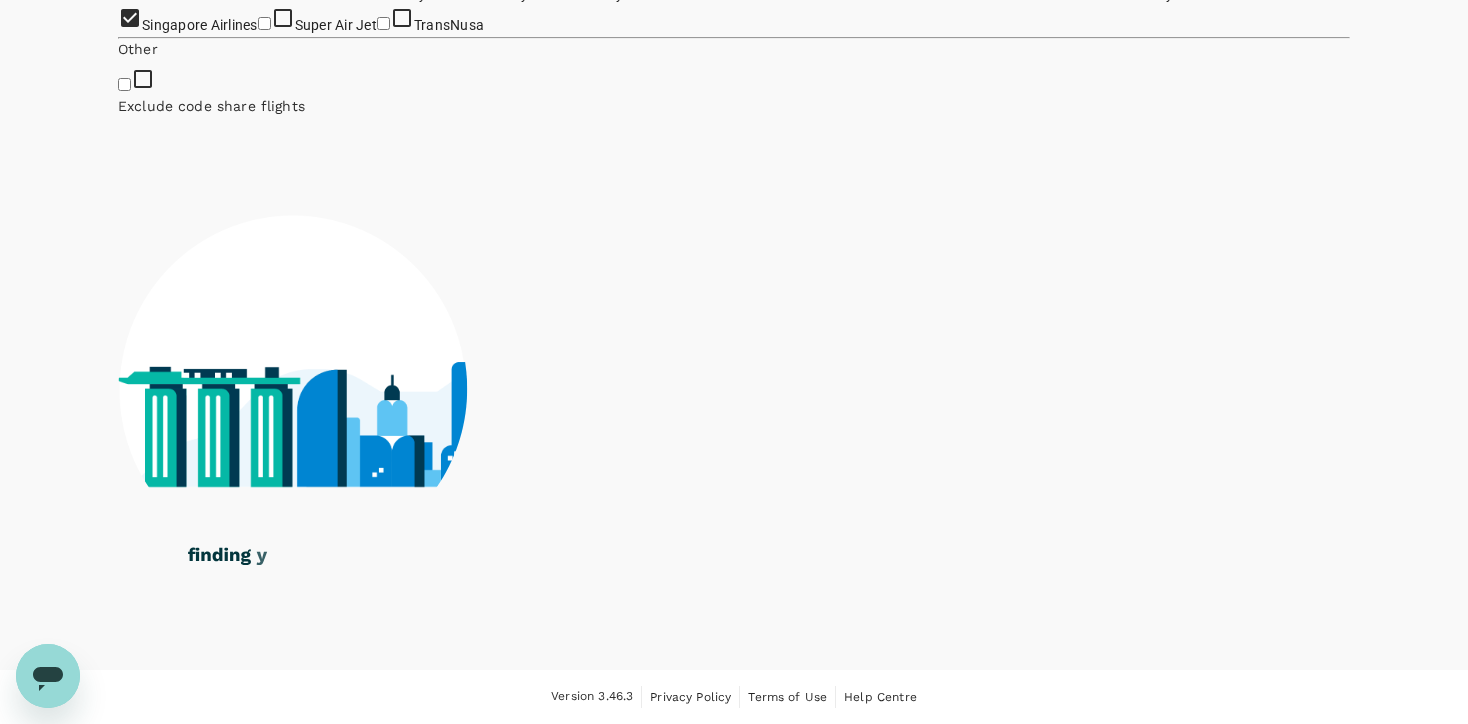 scroll, scrollTop: 1027, scrollLeft: 0, axis: vertical 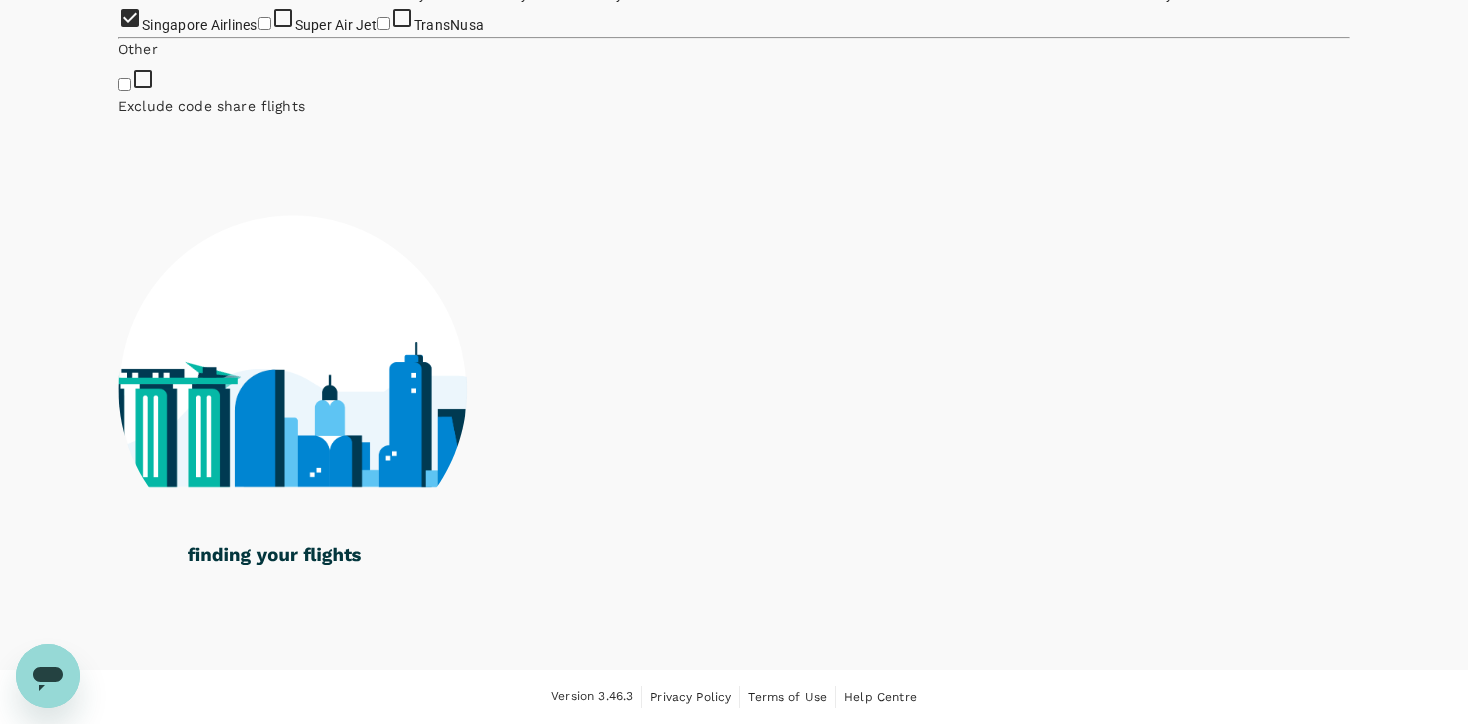 click on "Scoot" at bounding box center (1249, -8) 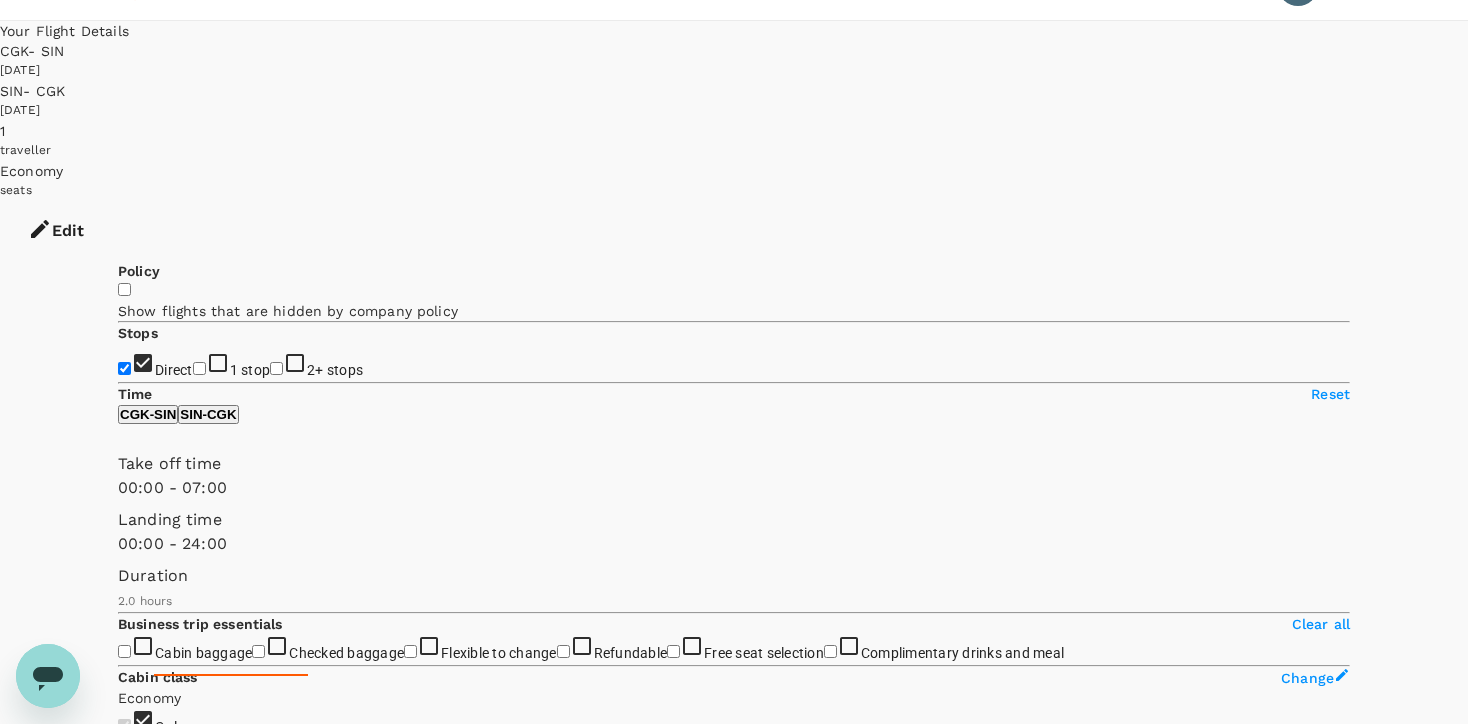 scroll, scrollTop: 0, scrollLeft: 0, axis: both 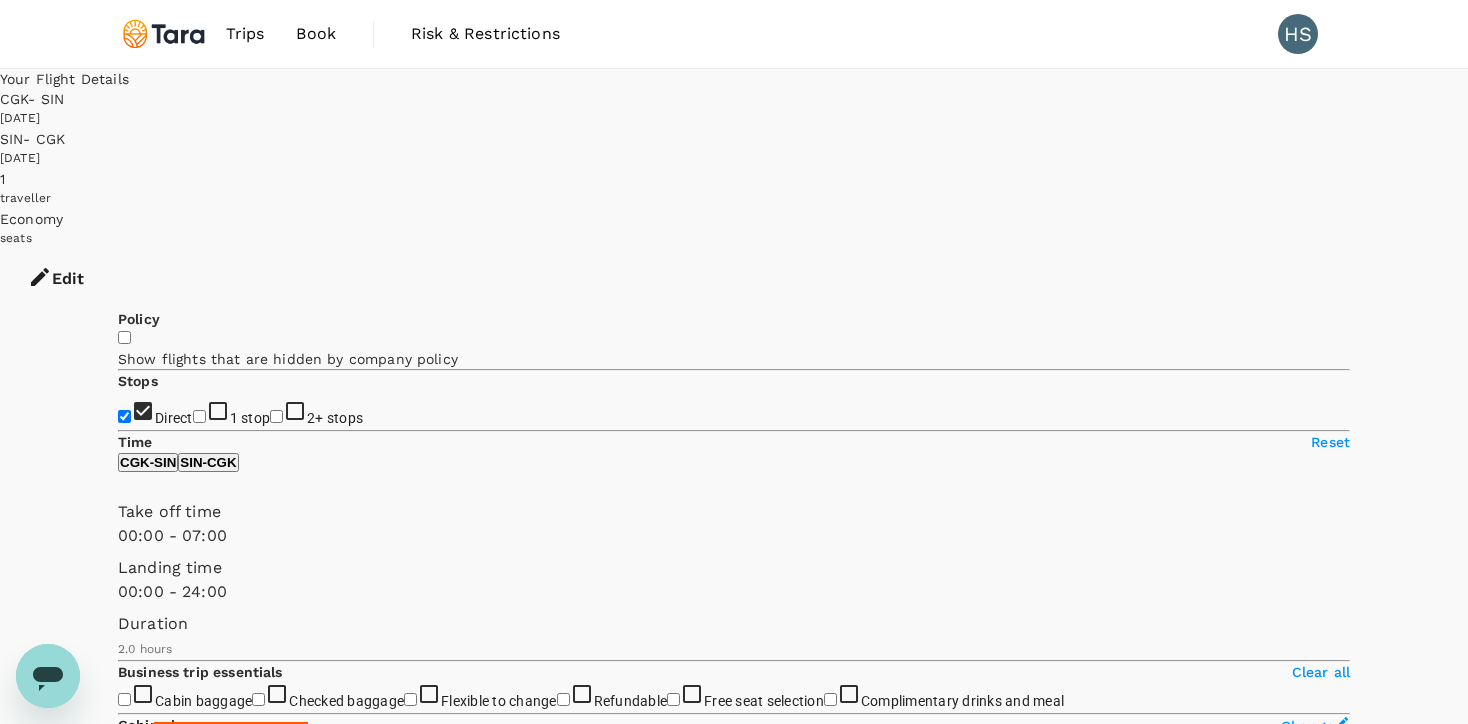 type on "SGD" 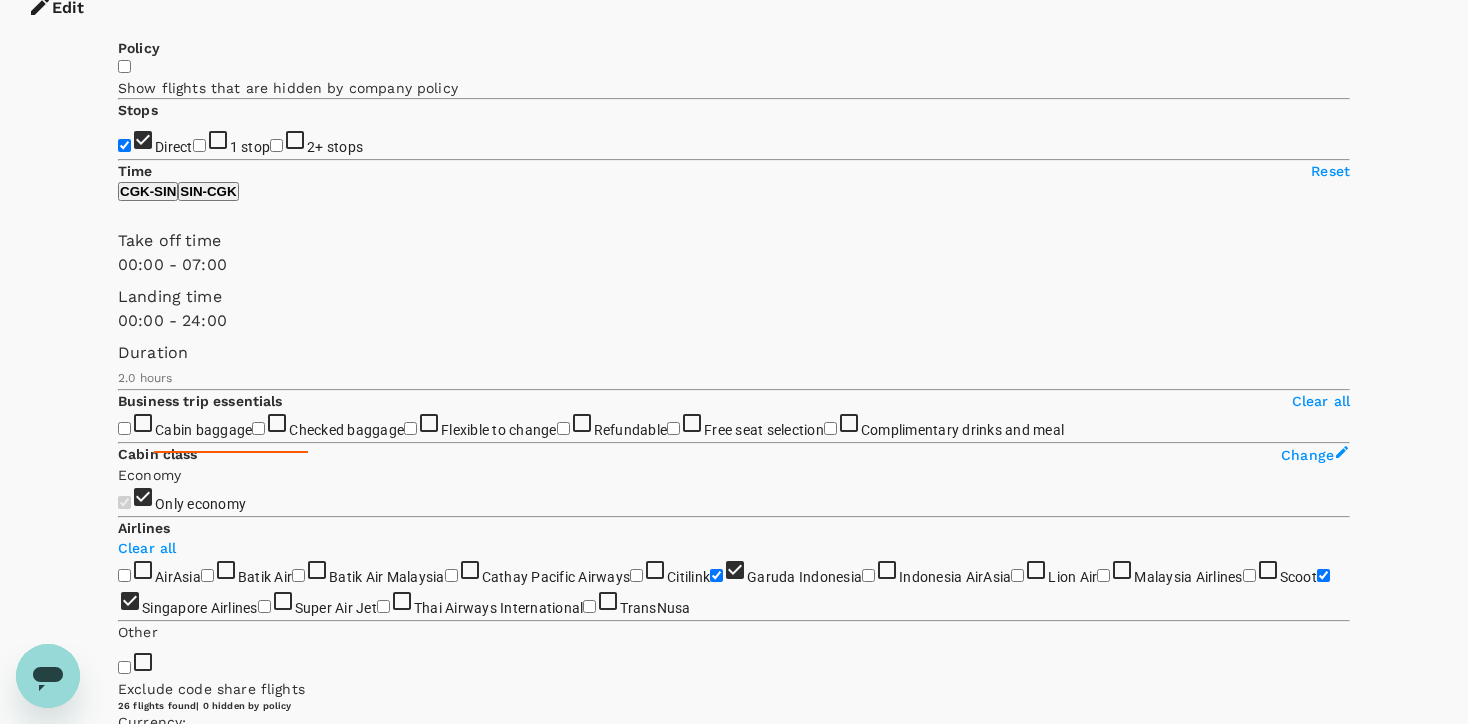 scroll, scrollTop: 273, scrollLeft: 0, axis: vertical 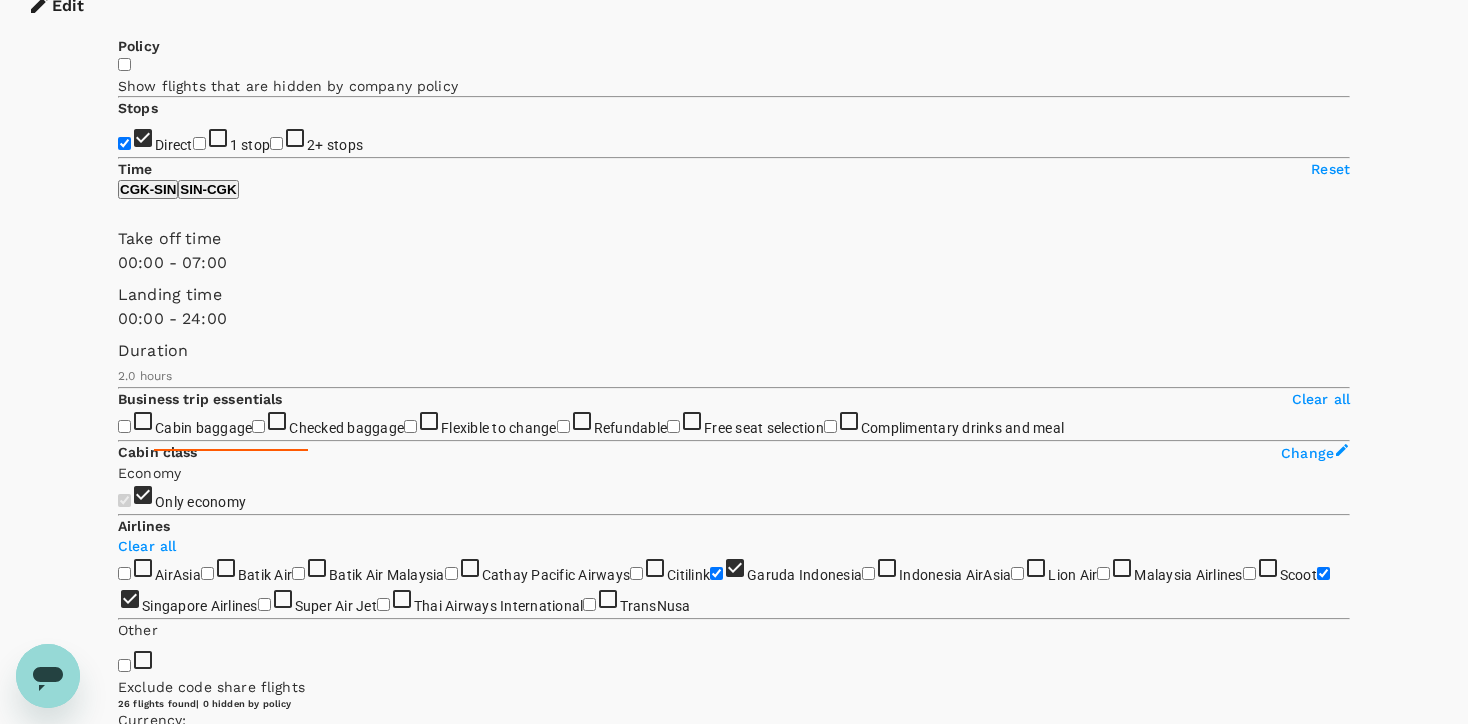 type on "1440" 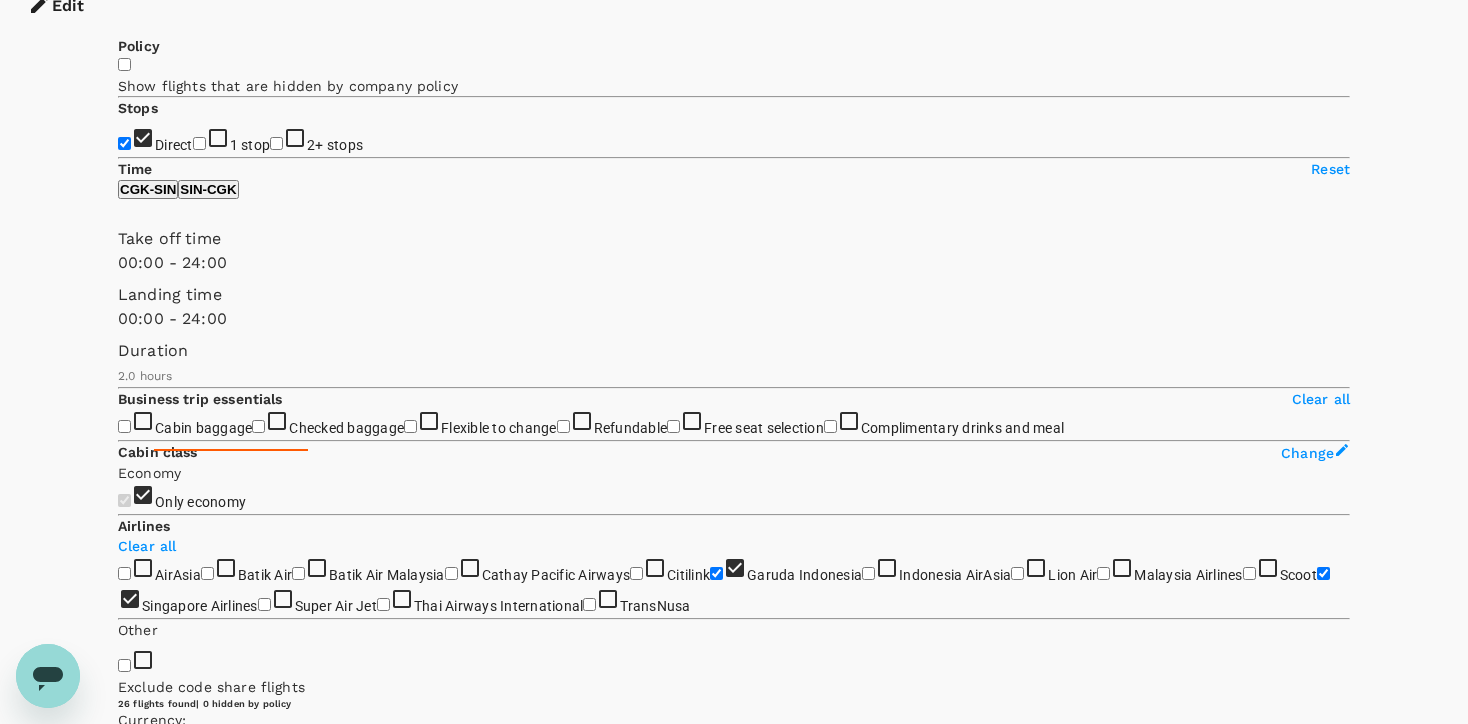 drag, startPoint x: 209, startPoint y: 325, endPoint x: 538, endPoint y: 326, distance: 329.00153 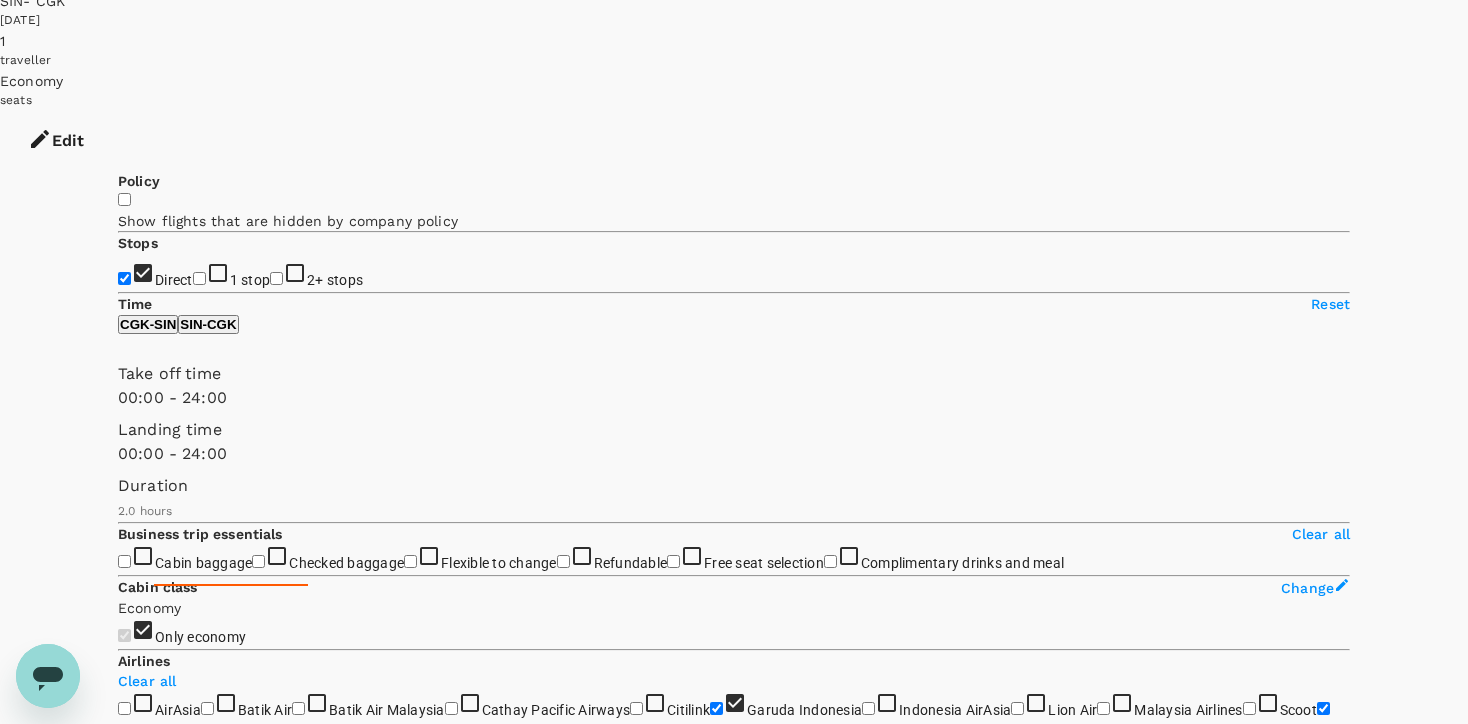 scroll, scrollTop: 0, scrollLeft: 0, axis: both 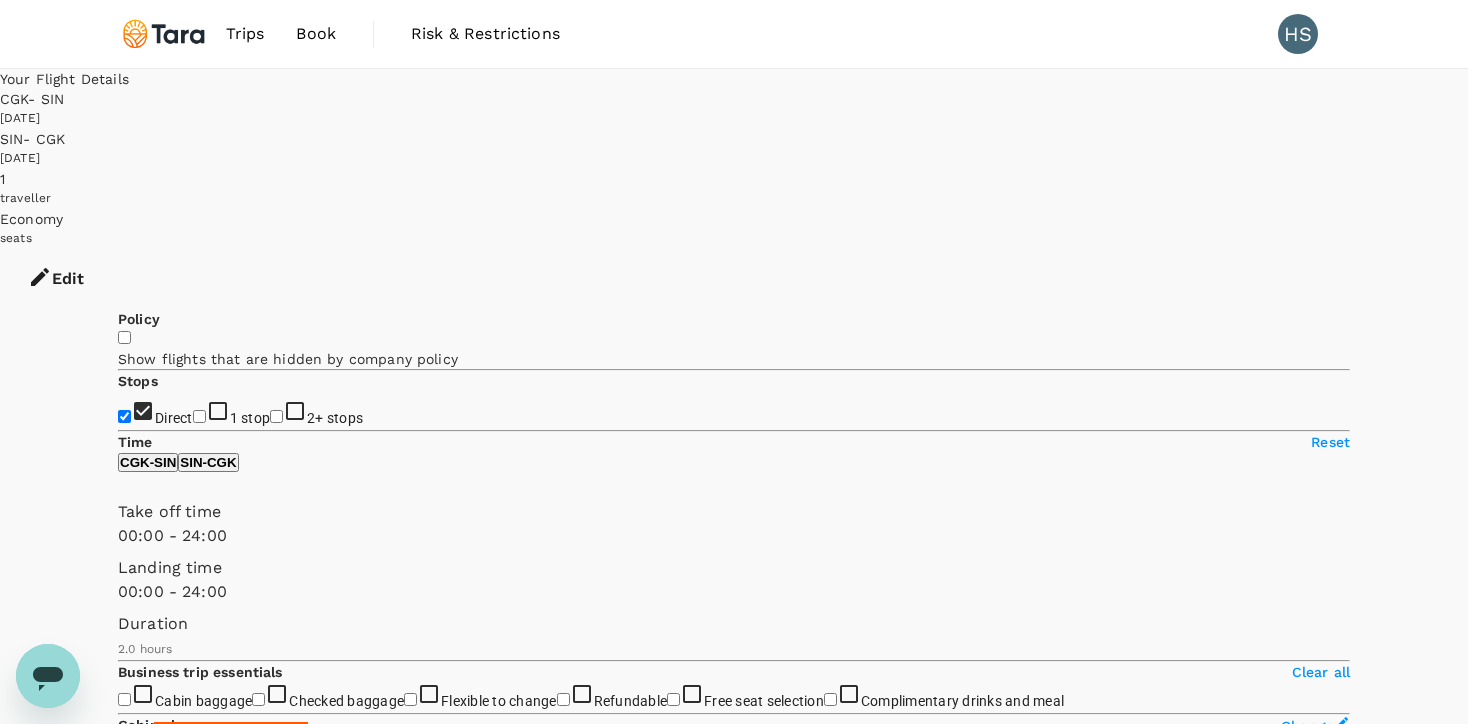 click 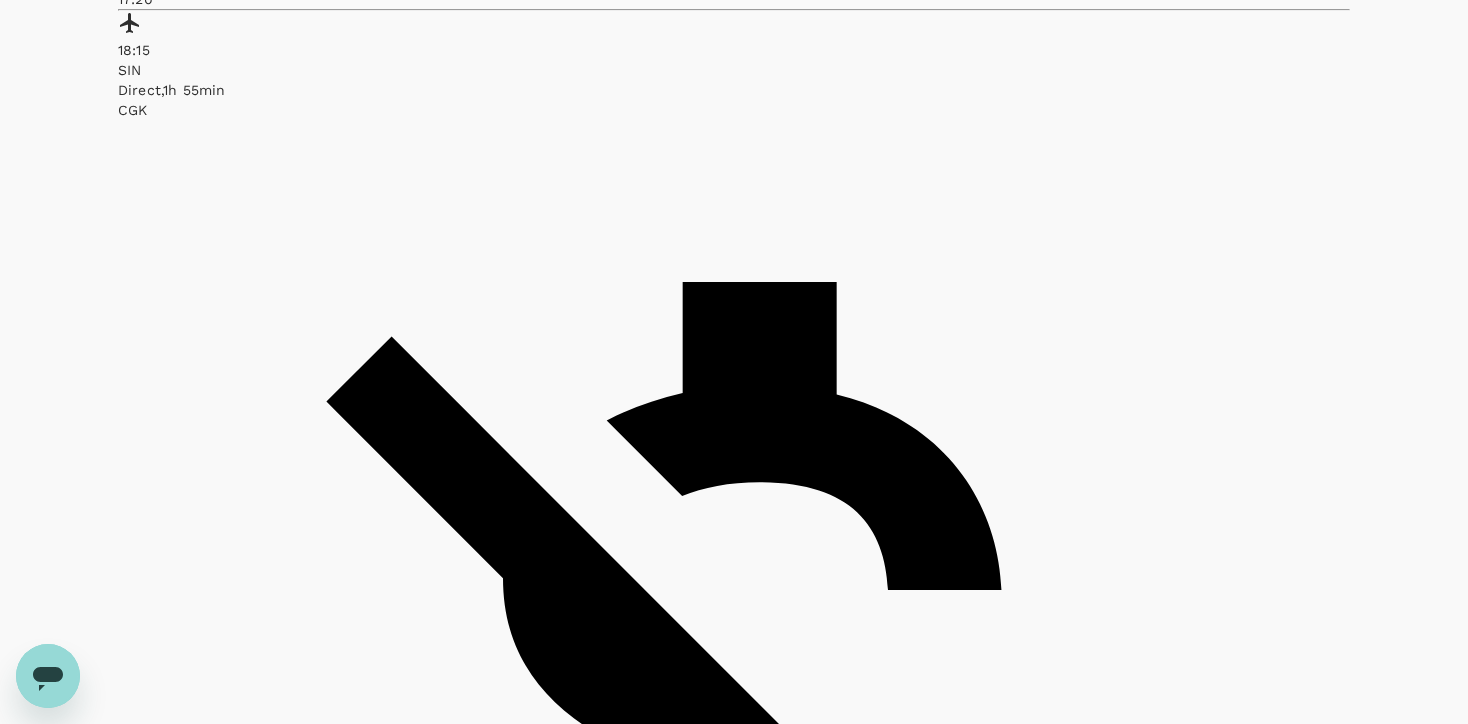 scroll, scrollTop: 1368, scrollLeft: 0, axis: vertical 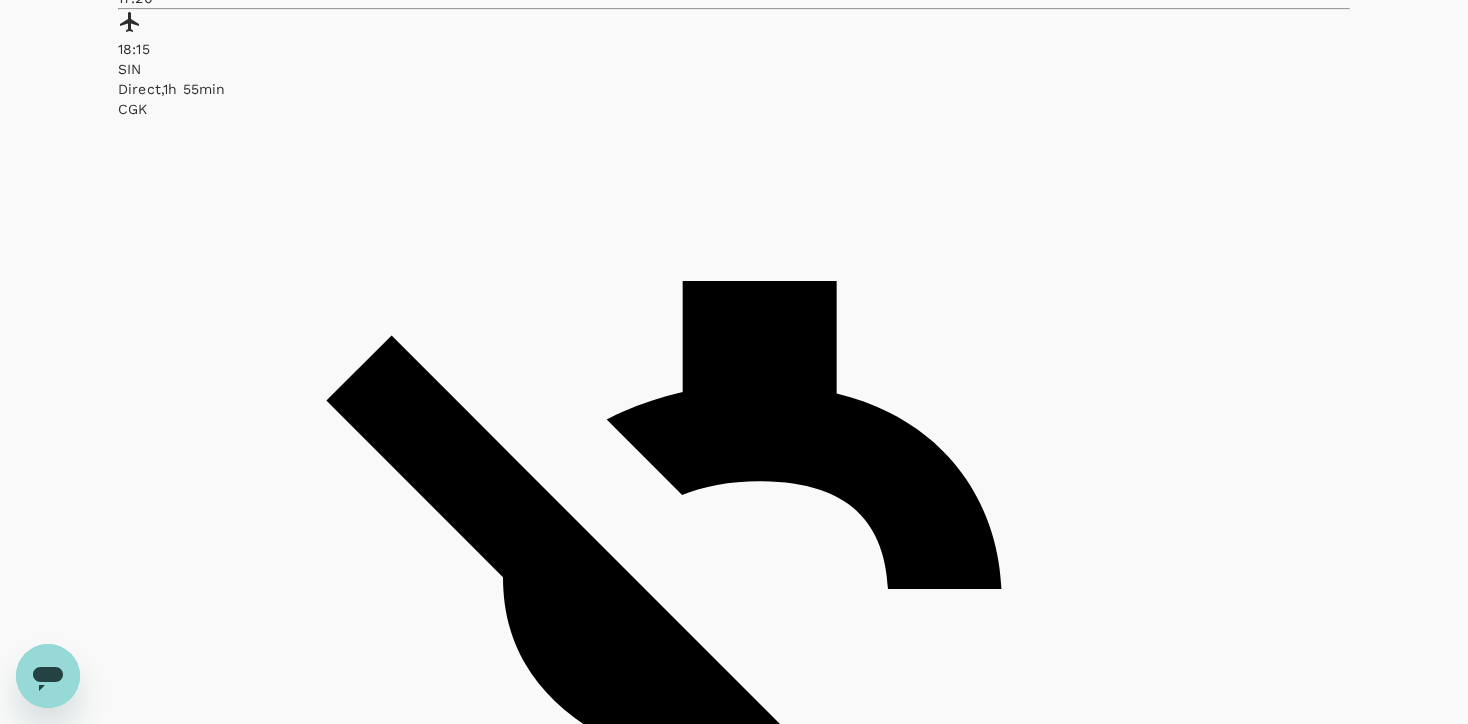 click on "Singapore Airlines" at bounding box center [1323, -522] 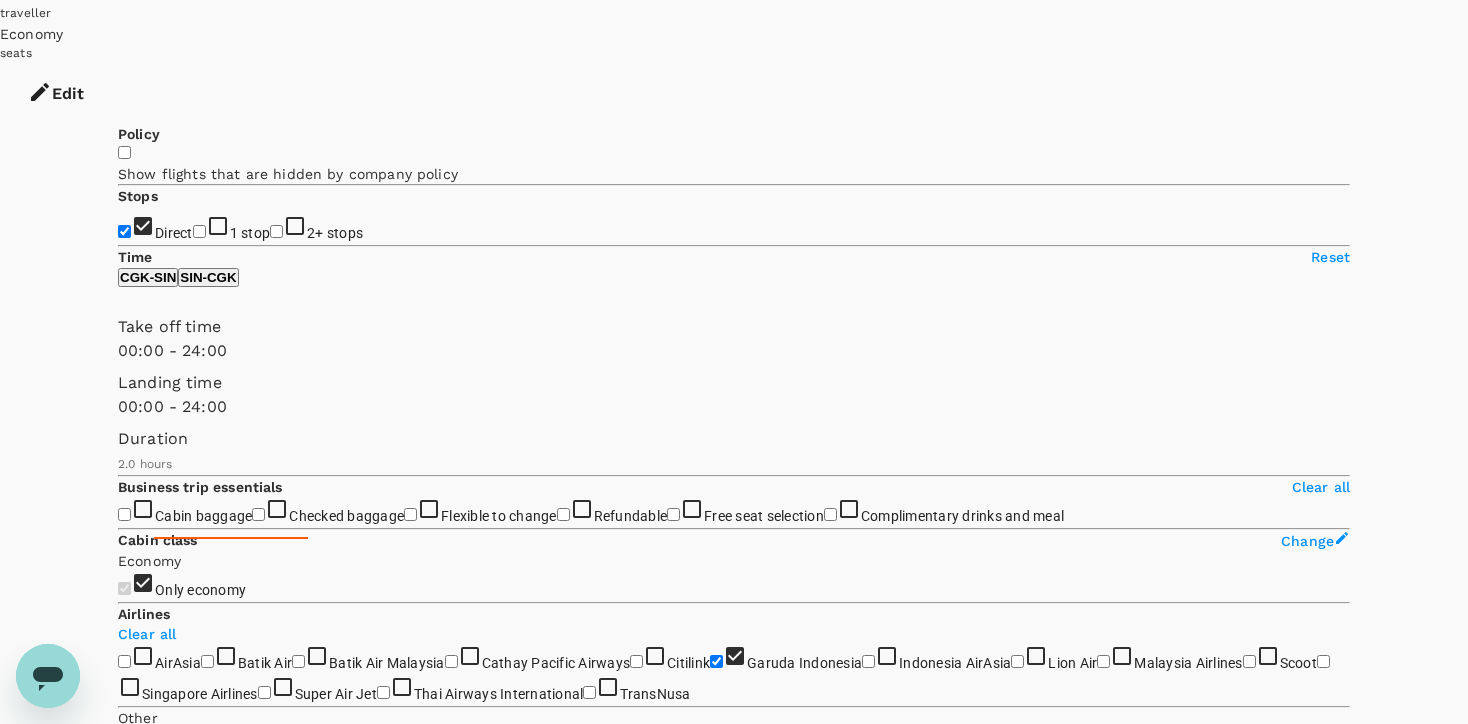 scroll, scrollTop: 204, scrollLeft: 0, axis: vertical 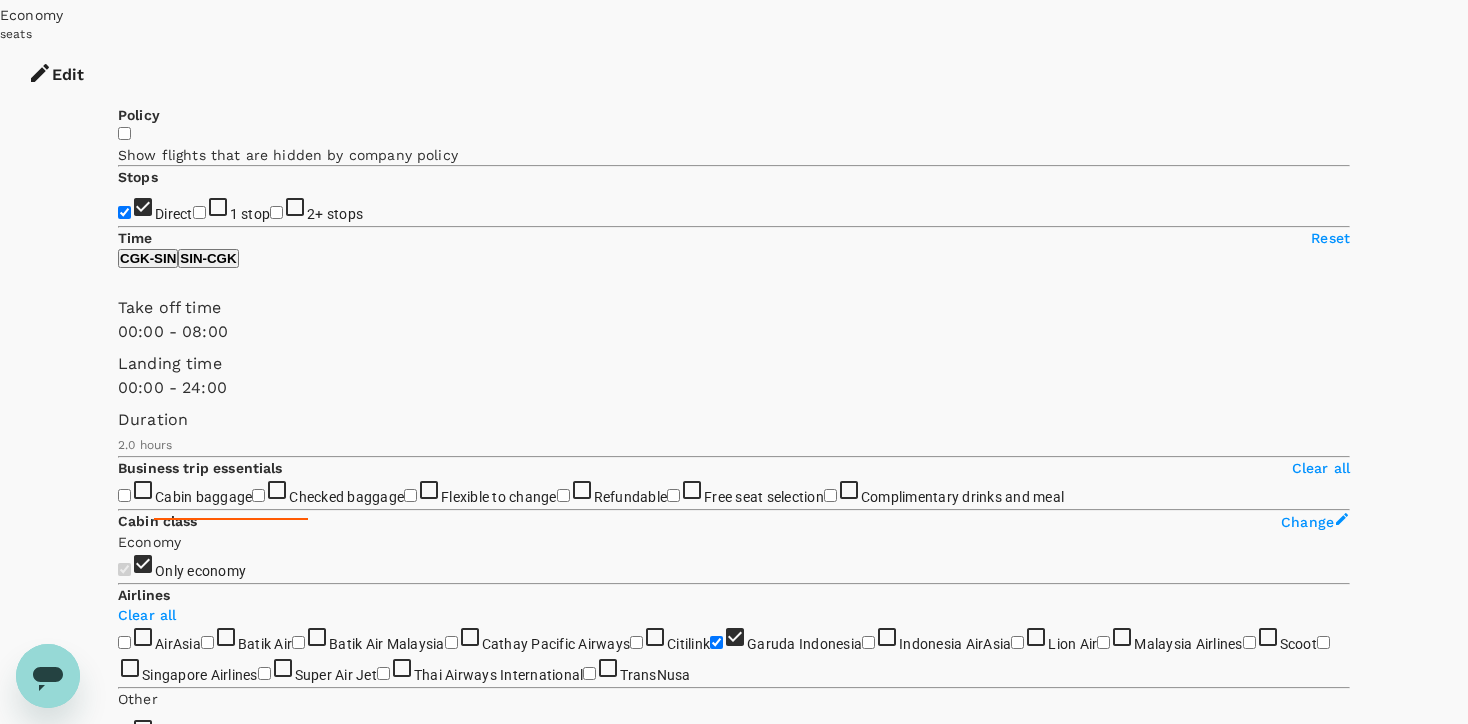 type on "510" 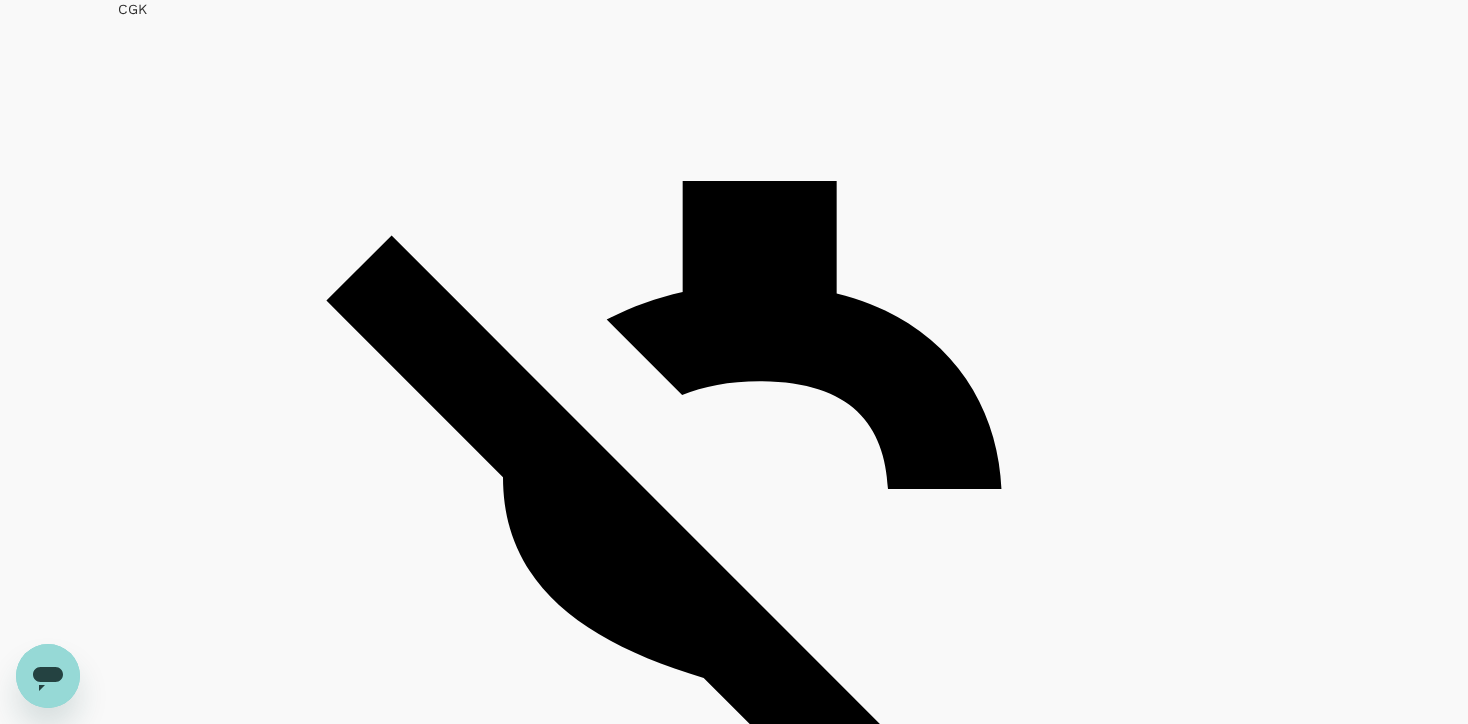 scroll, scrollTop: 1469, scrollLeft: 0, axis: vertical 